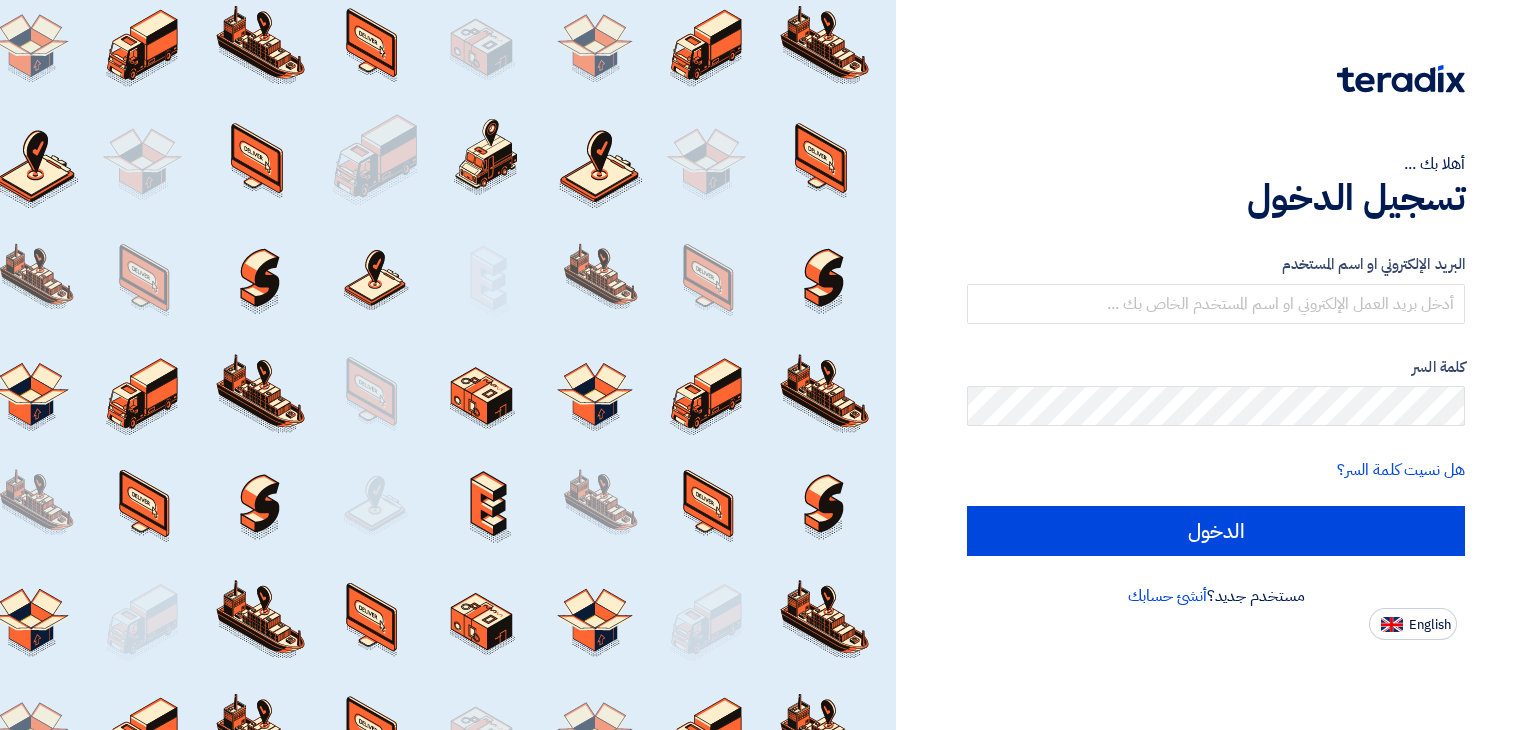 scroll, scrollTop: 0, scrollLeft: 0, axis: both 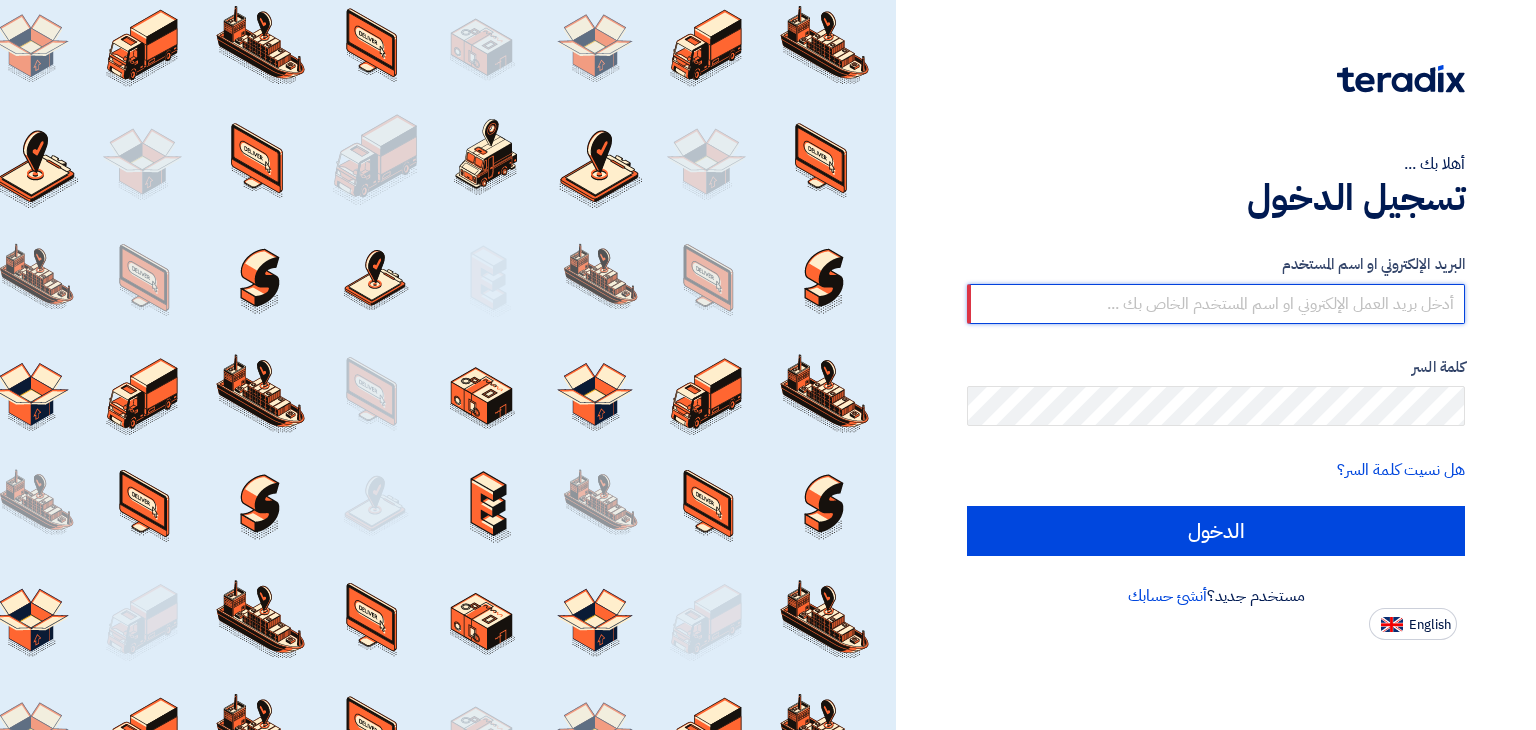 type on "[EMAIL]" 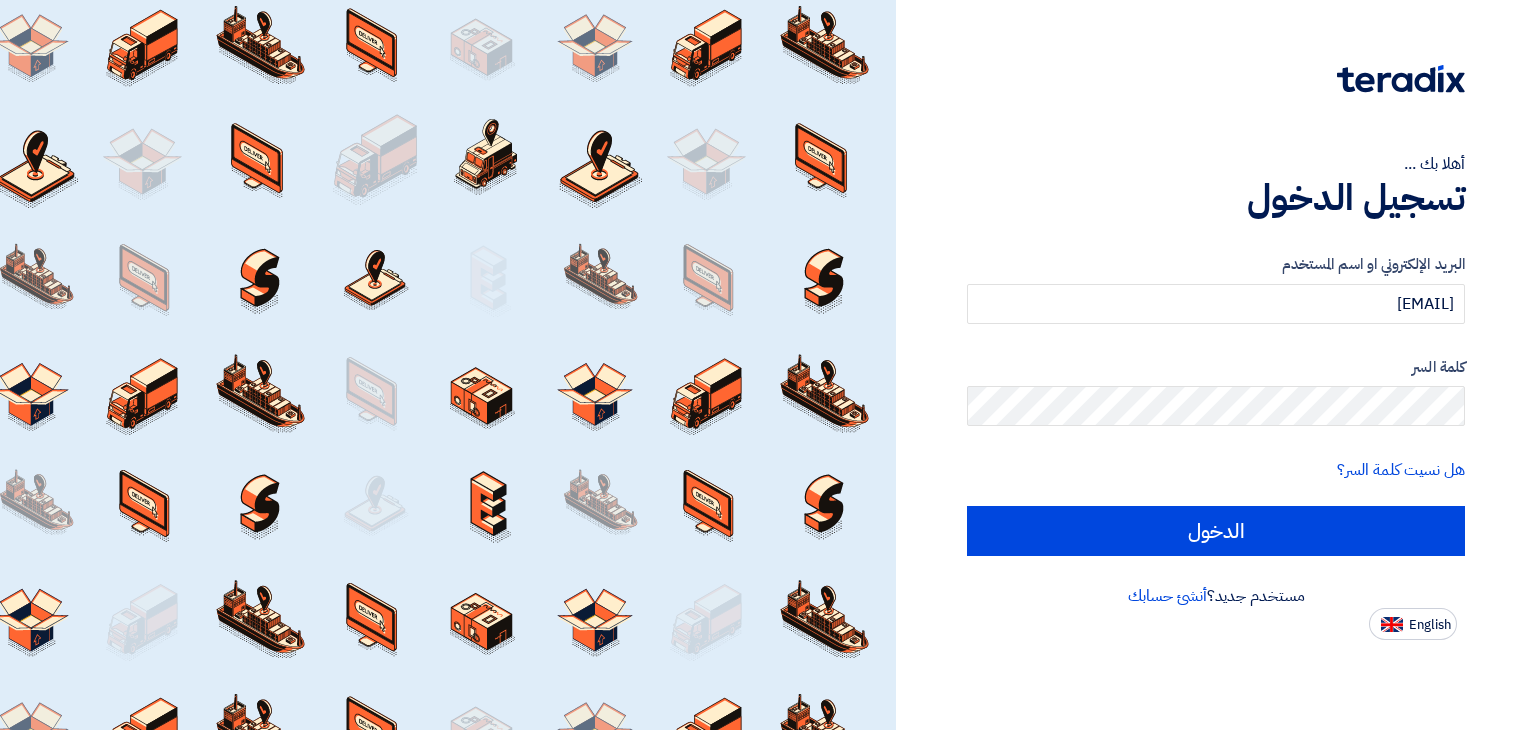 click on "الدخول" 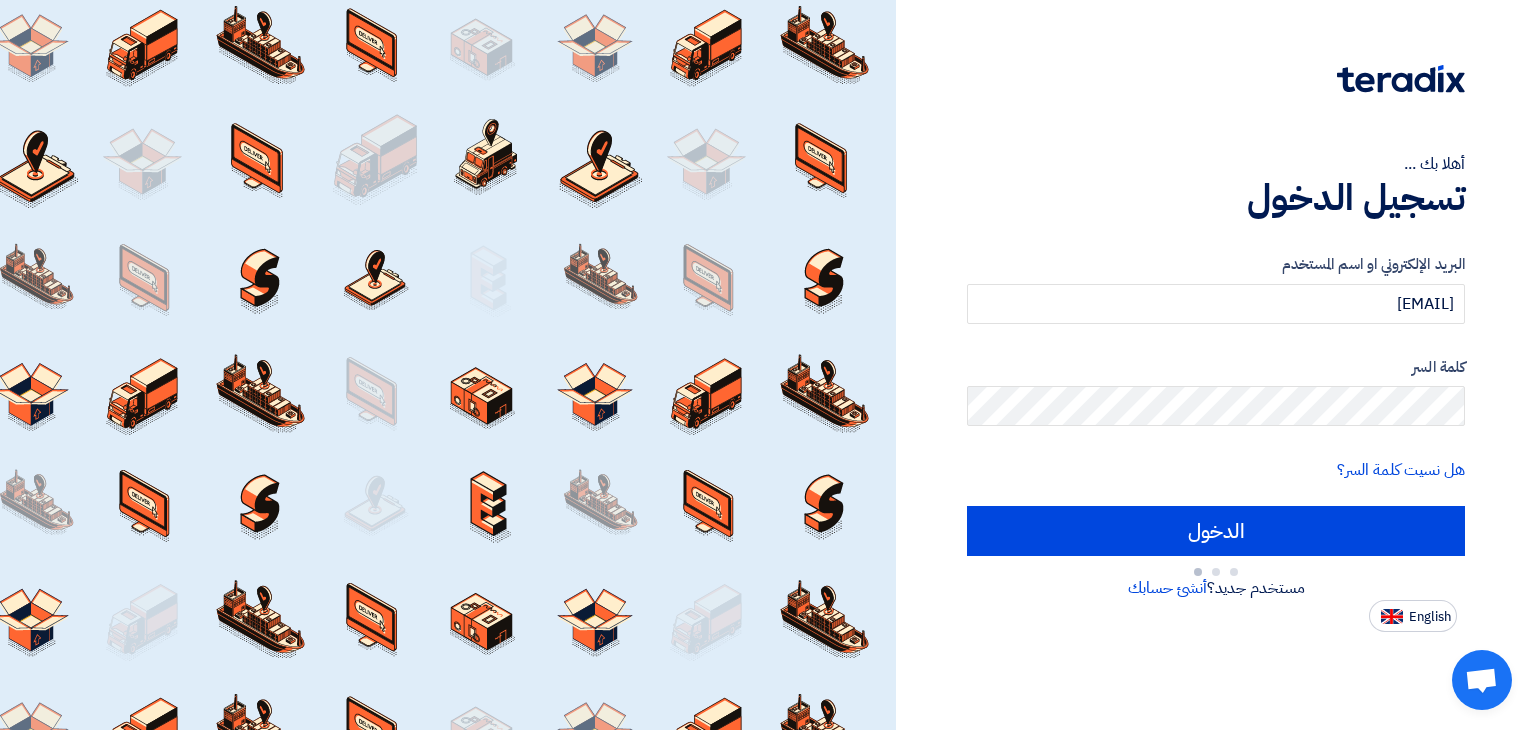 type on "Sign in" 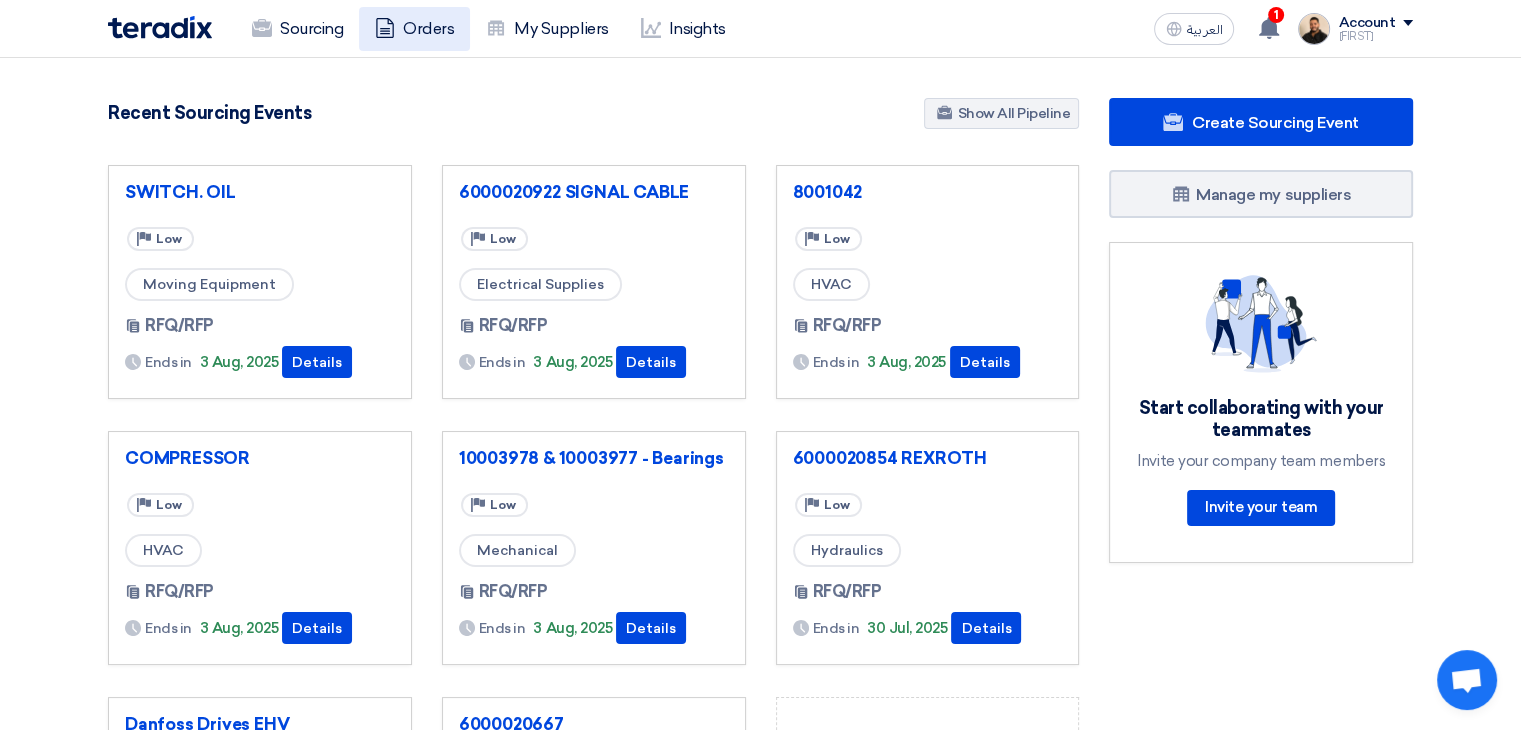 click on "Orders" 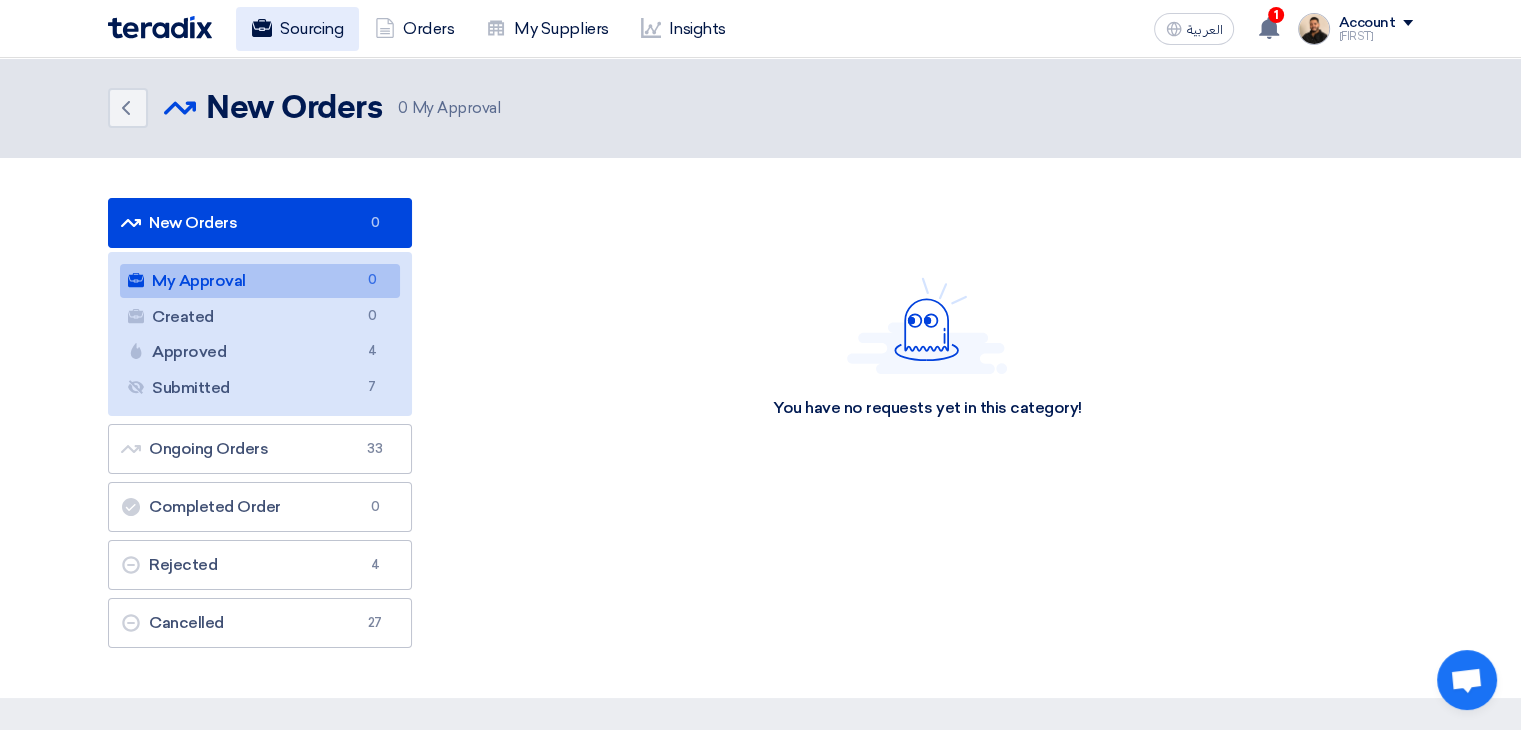 click on "Sourcing" 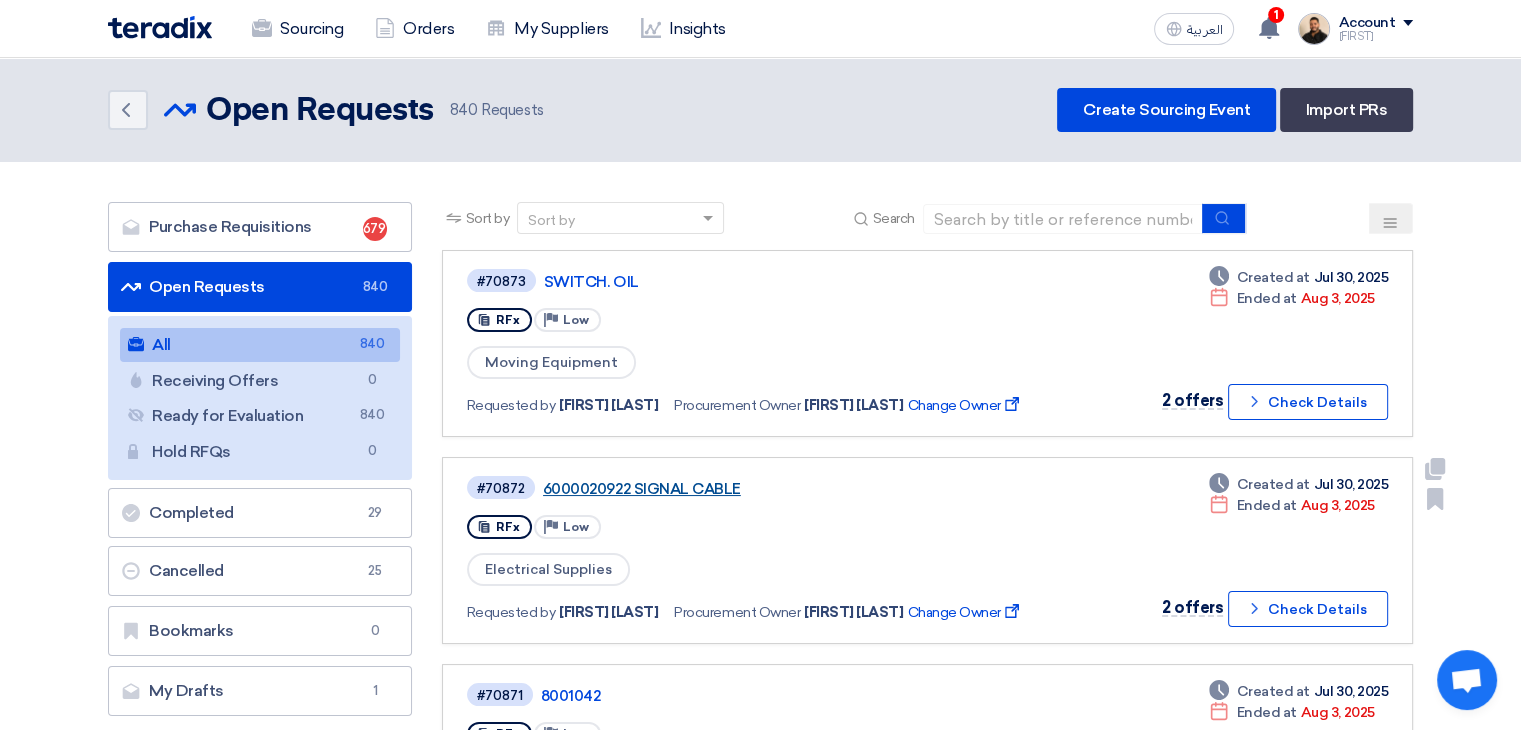 click on "6000020922 SIGNAL CABLE" 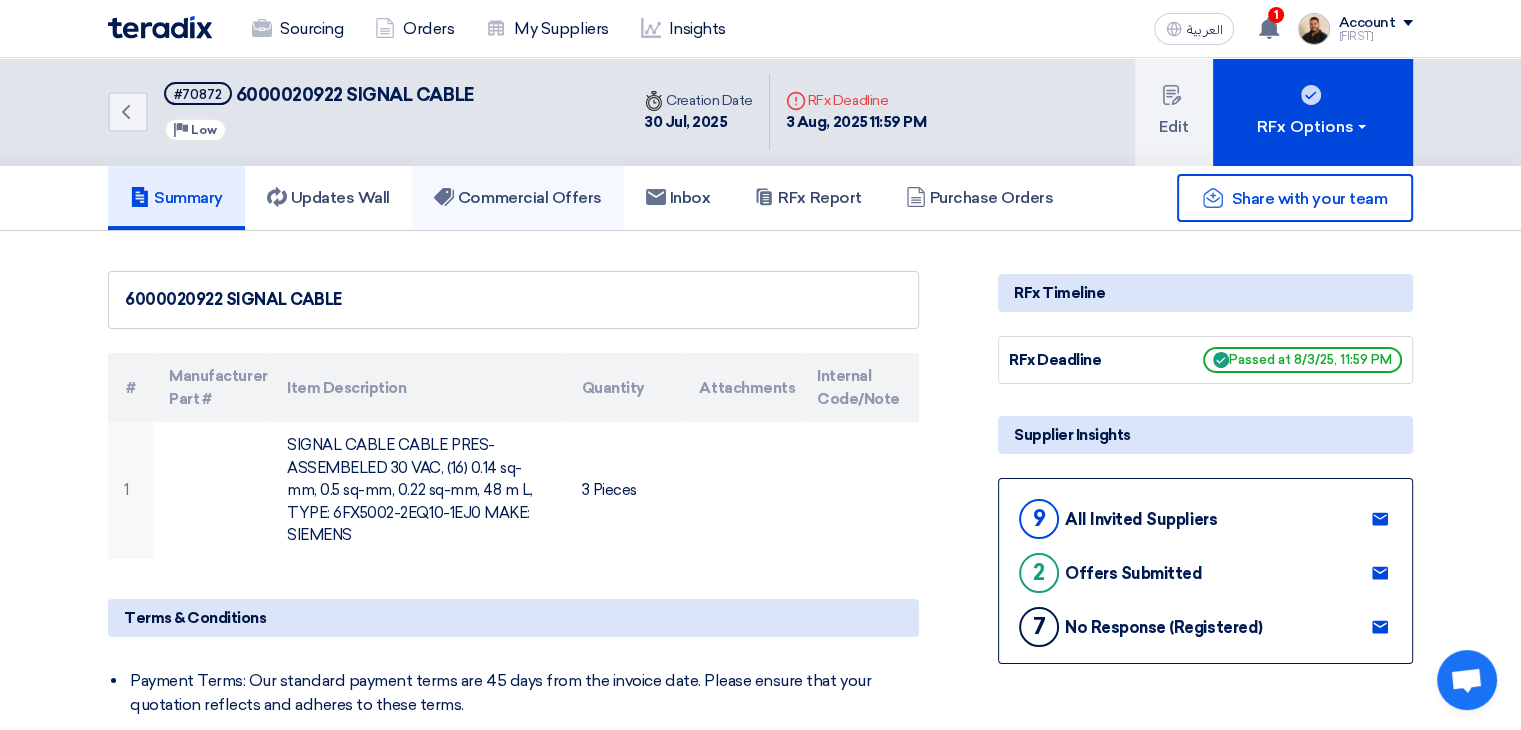 click on "Commercial Offers" 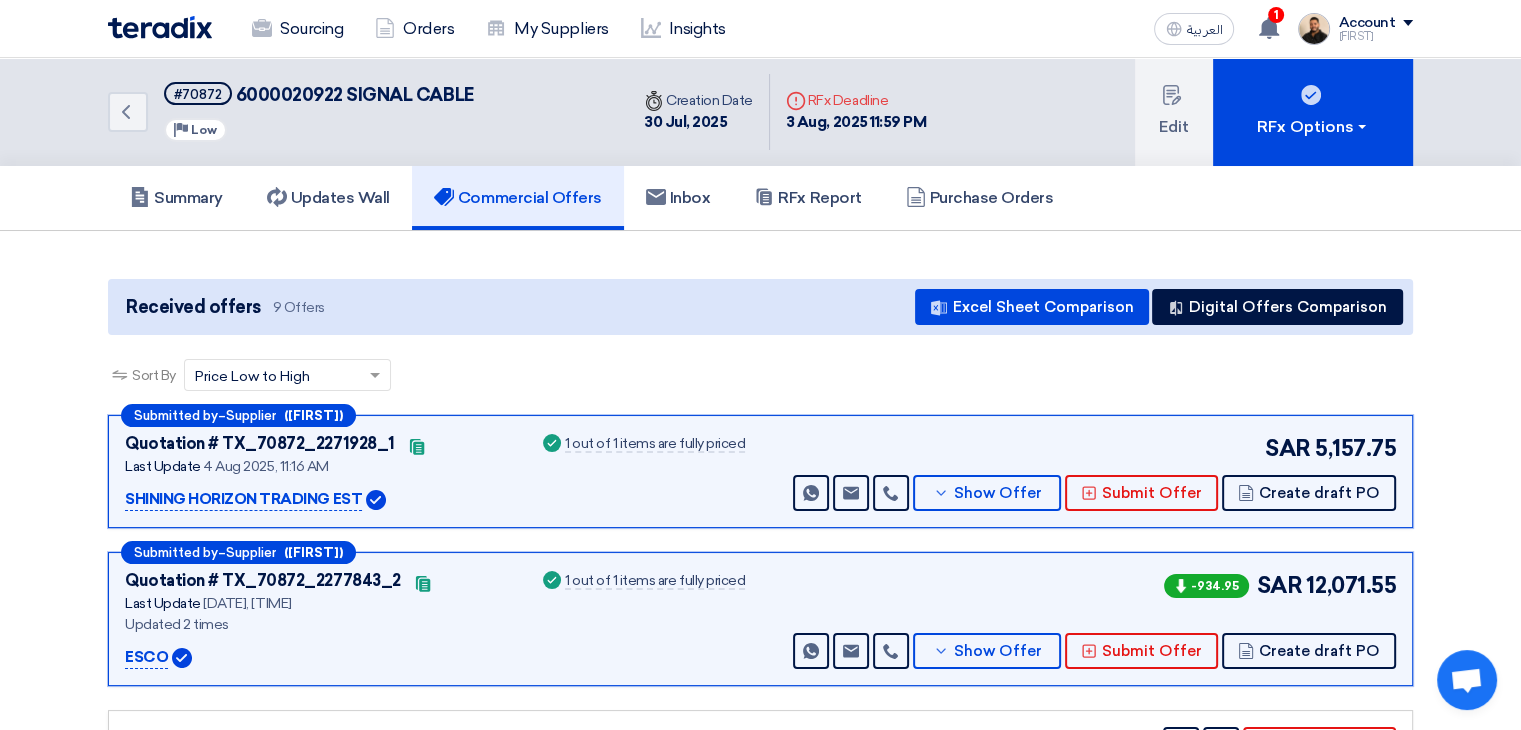 scroll, scrollTop: 100, scrollLeft: 0, axis: vertical 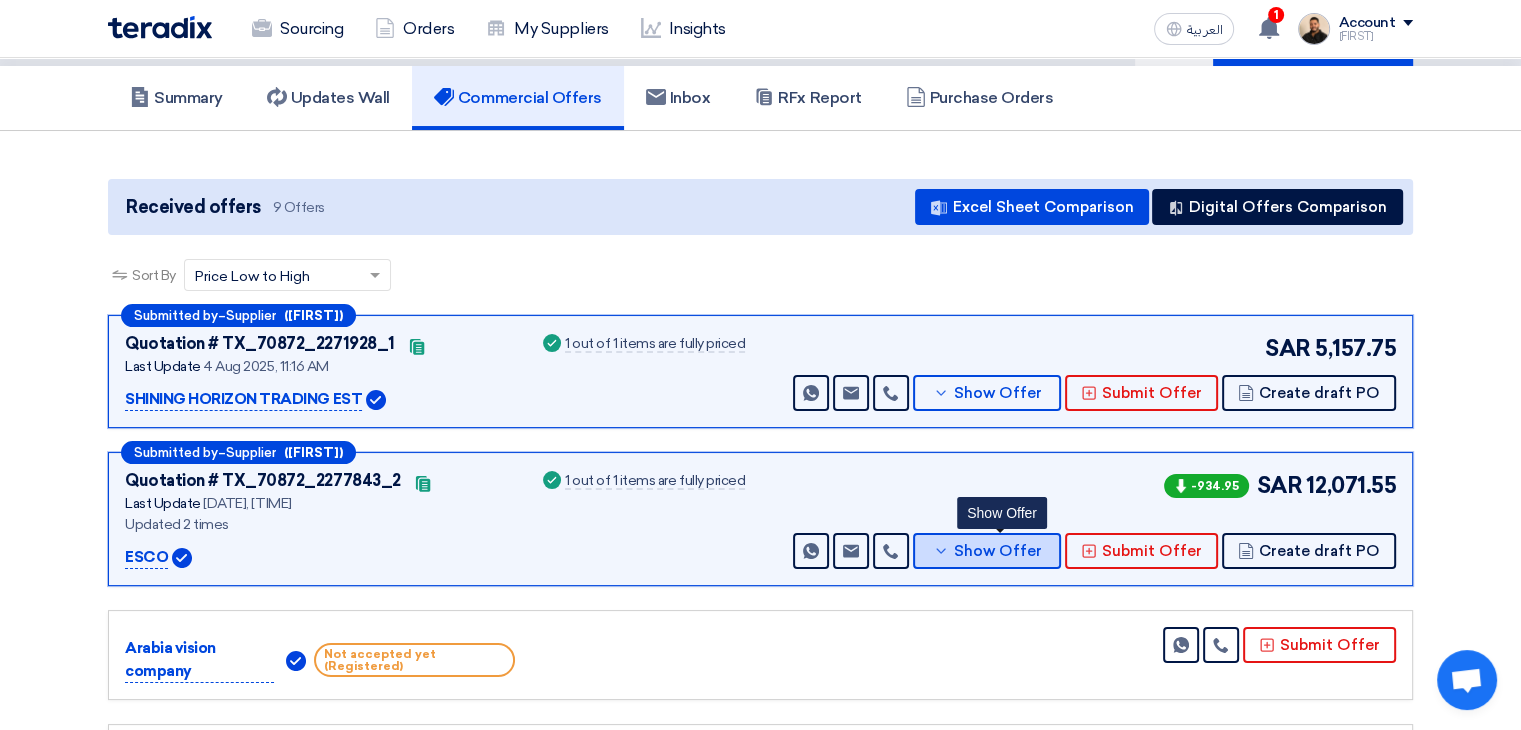click on "Show Offer" at bounding box center (998, 551) 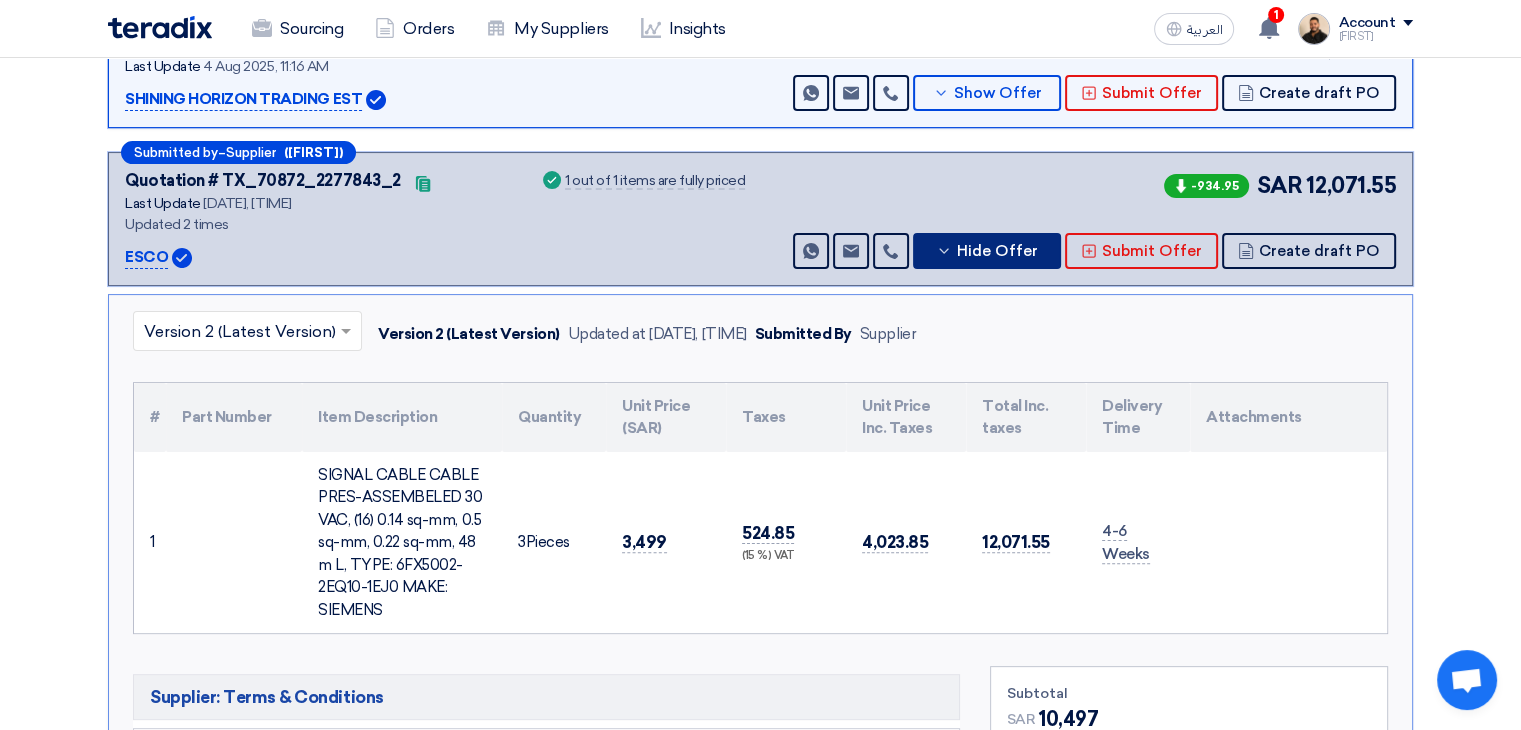 scroll, scrollTop: 300, scrollLeft: 0, axis: vertical 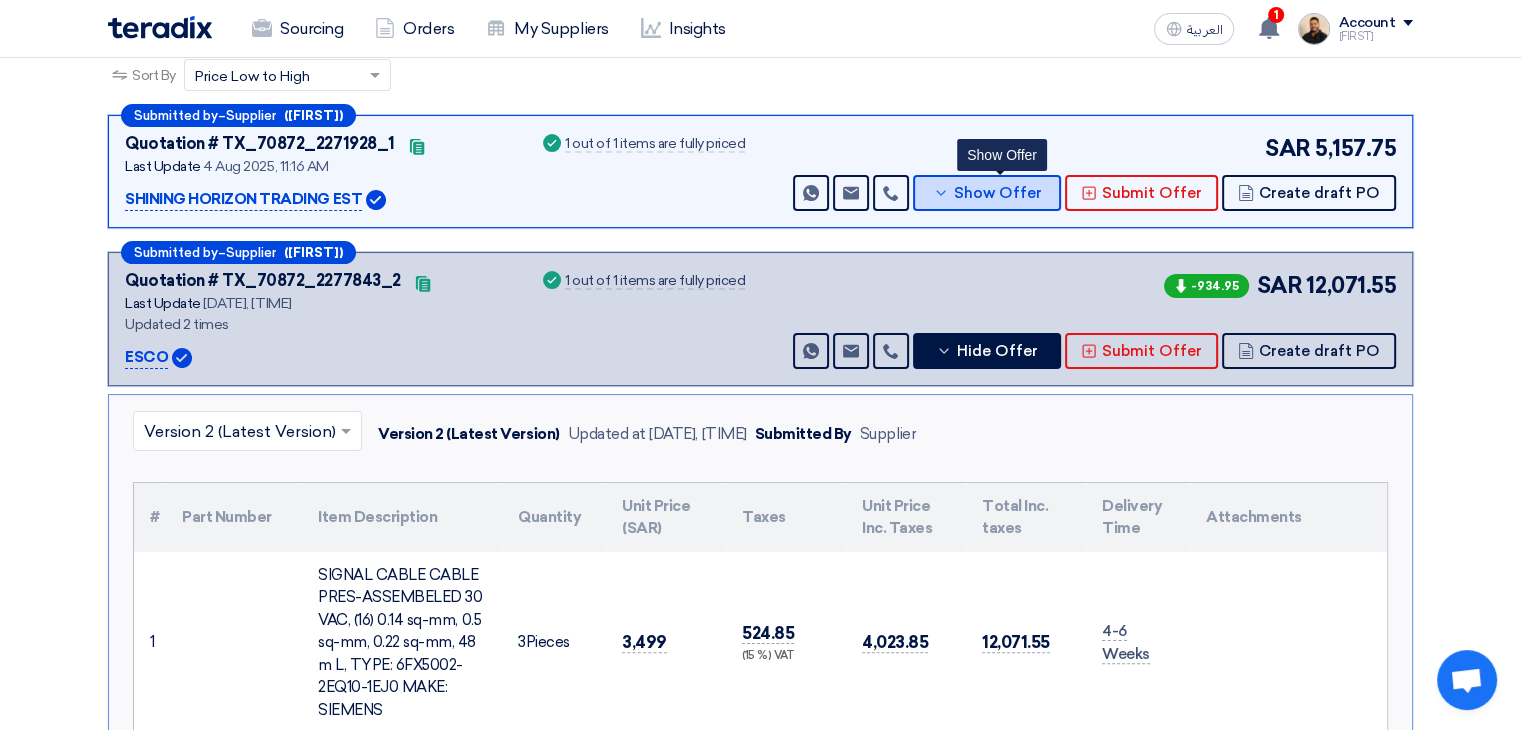 click on "Show Offer" at bounding box center (998, 193) 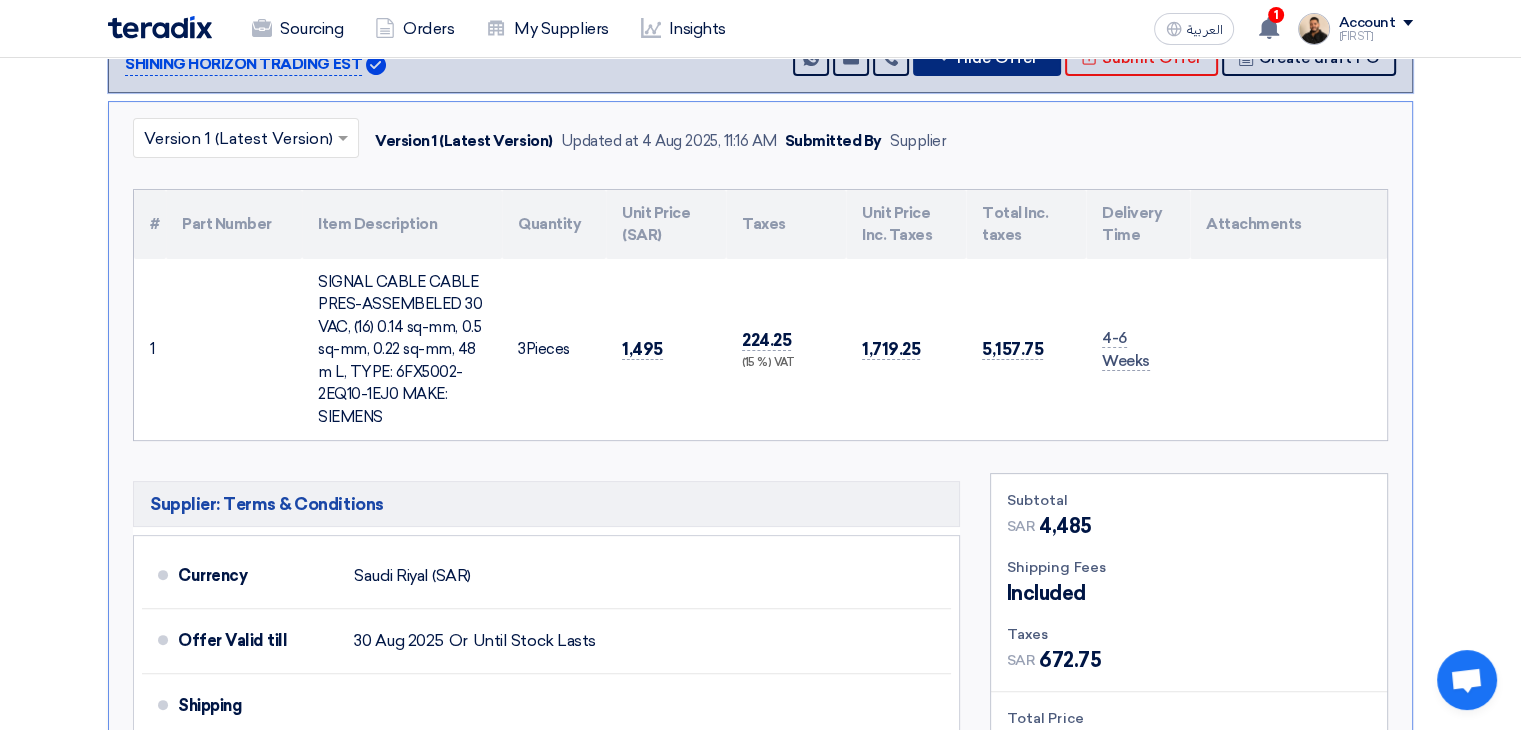 scroll, scrollTop: 200, scrollLeft: 0, axis: vertical 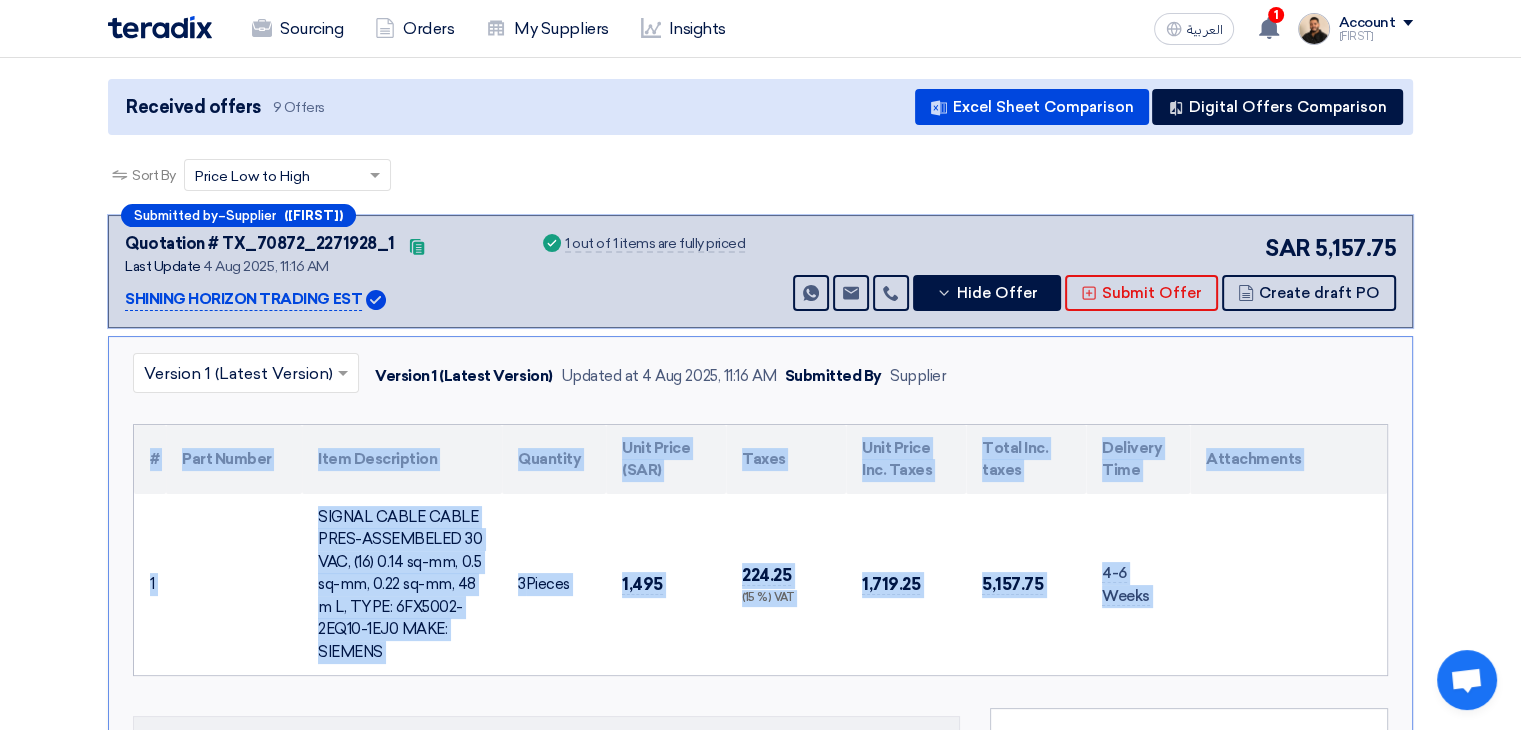 drag, startPoint x: 1205, startPoint y: 624, endPoint x: 127, endPoint y: 449, distance: 1092.1122 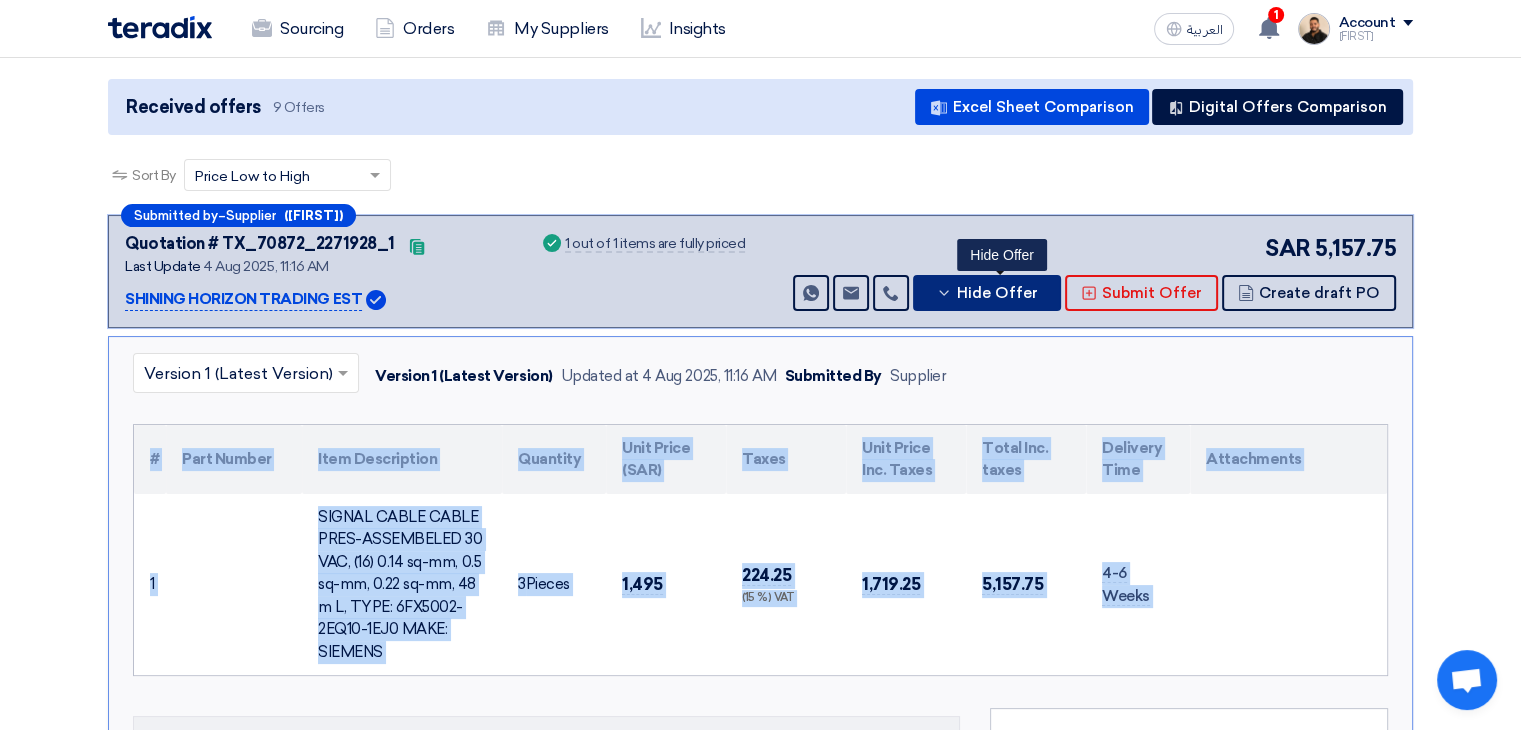 click on "Hide Offer" at bounding box center [987, 293] 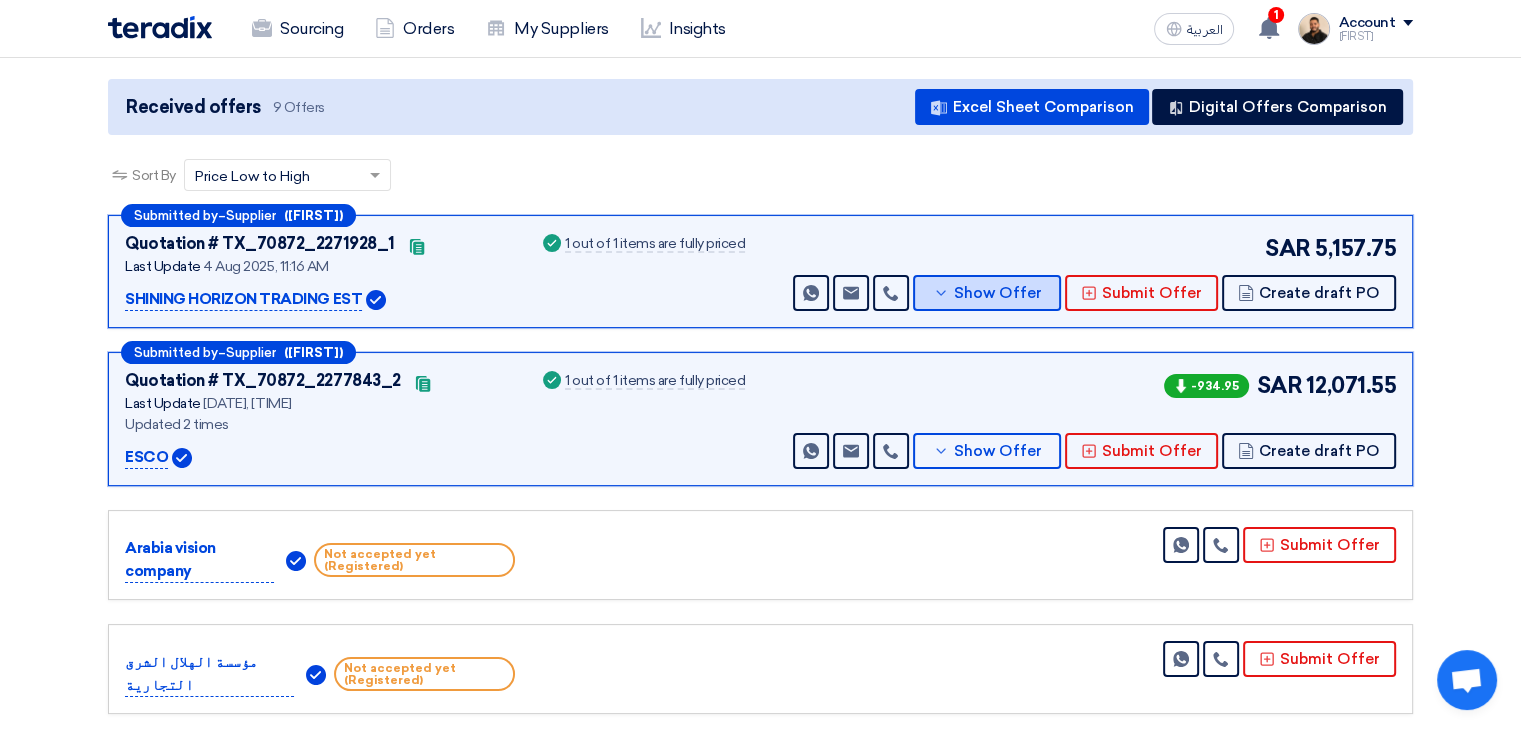 scroll, scrollTop: 0, scrollLeft: 0, axis: both 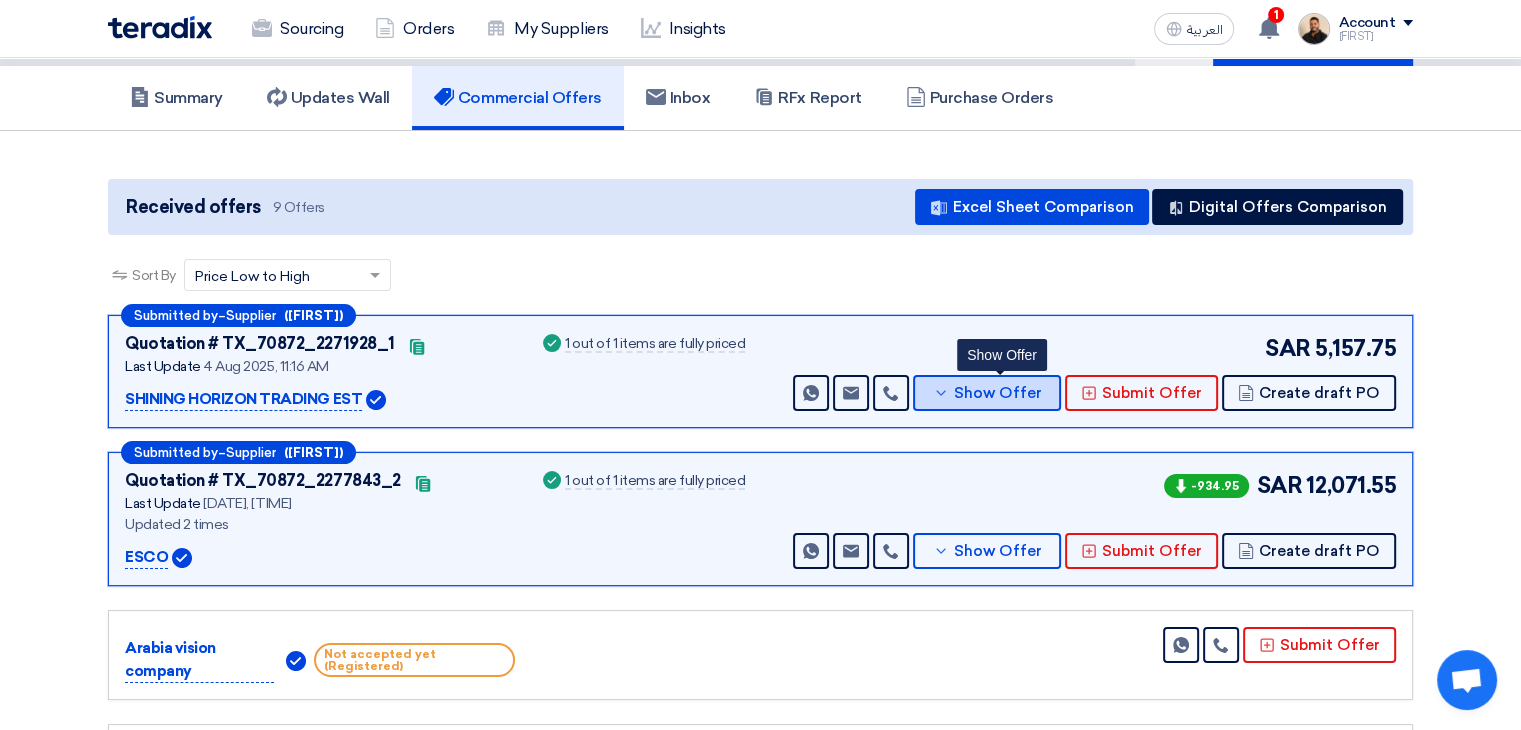 click on "Show Offer" at bounding box center (987, 393) 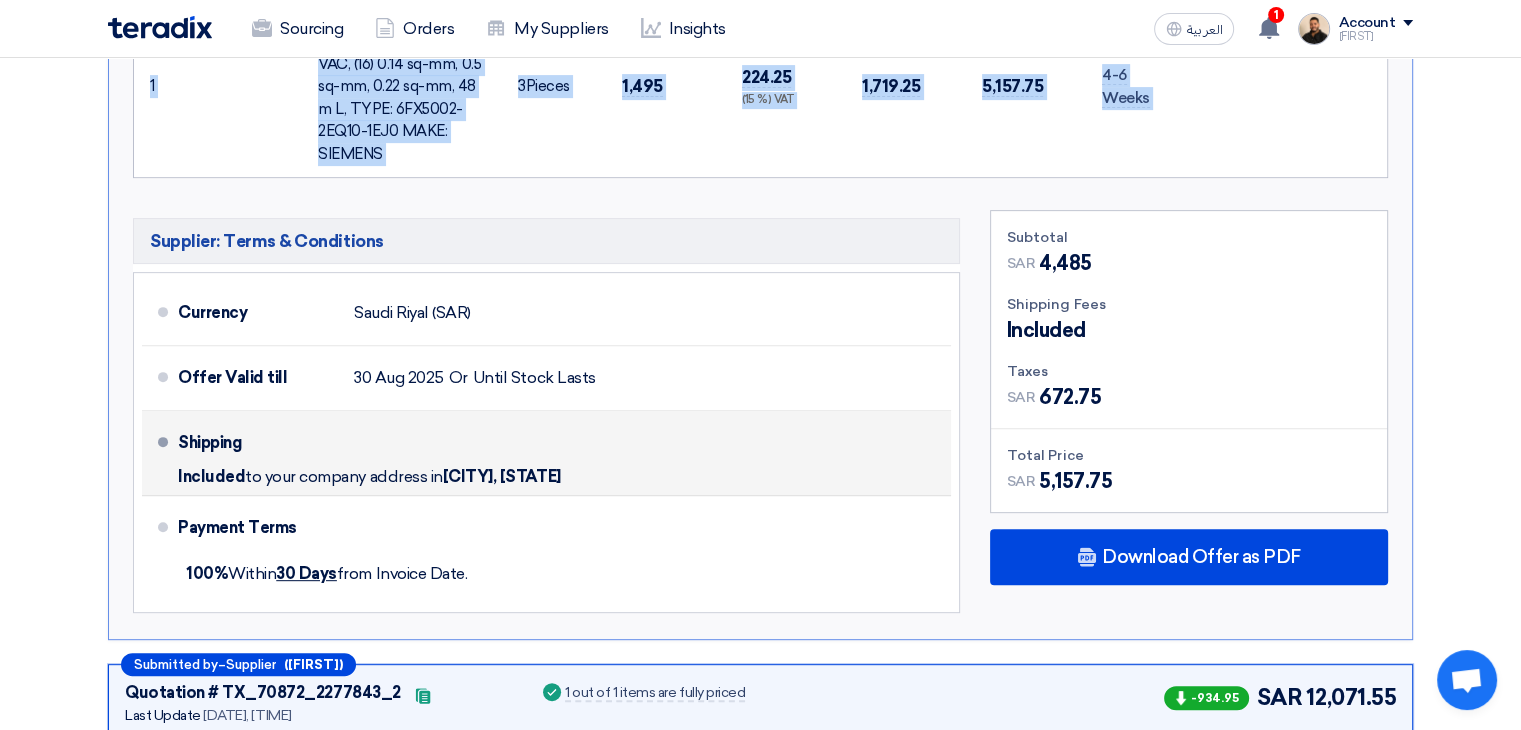 scroll, scrollTop: 700, scrollLeft: 0, axis: vertical 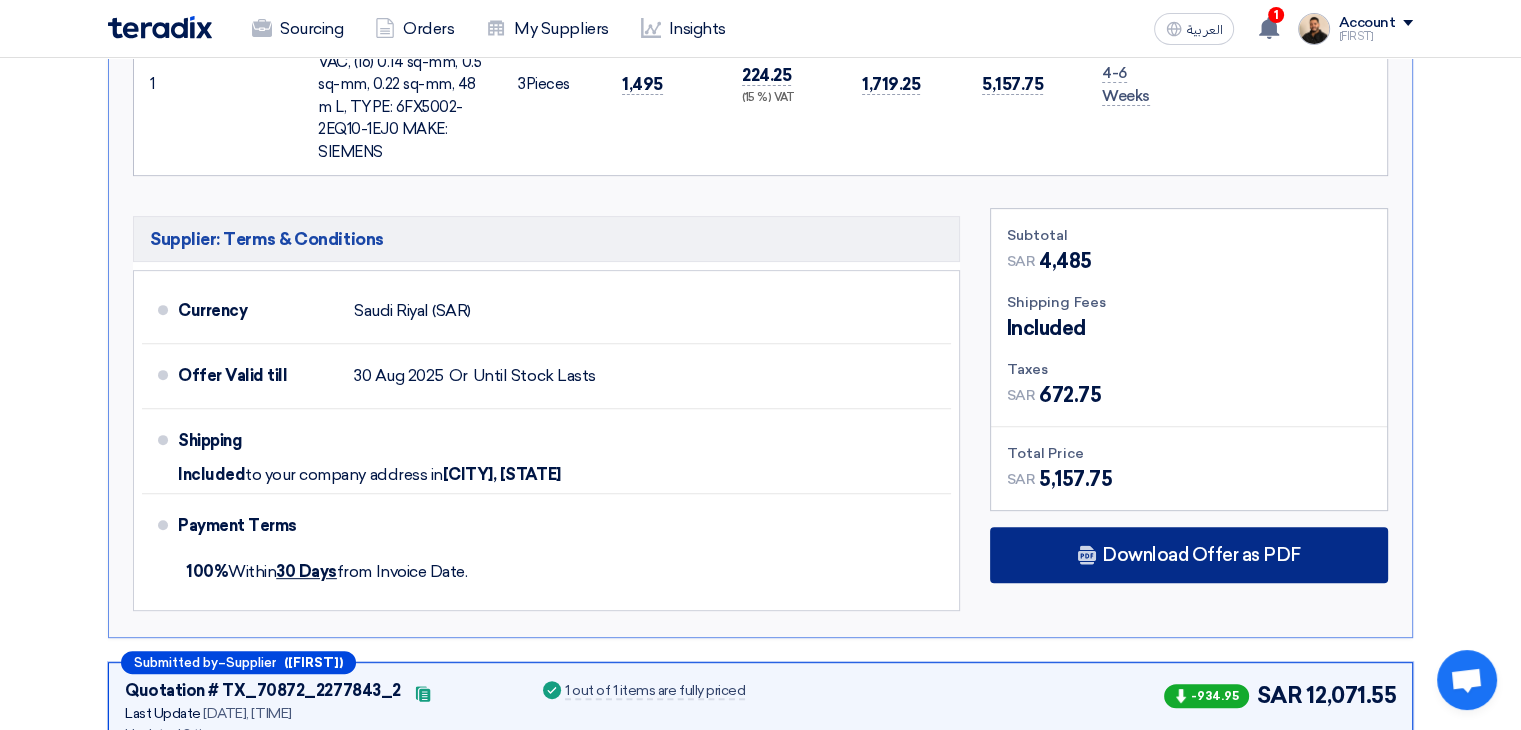 click on "Download Offer as PDF" at bounding box center [1189, 555] 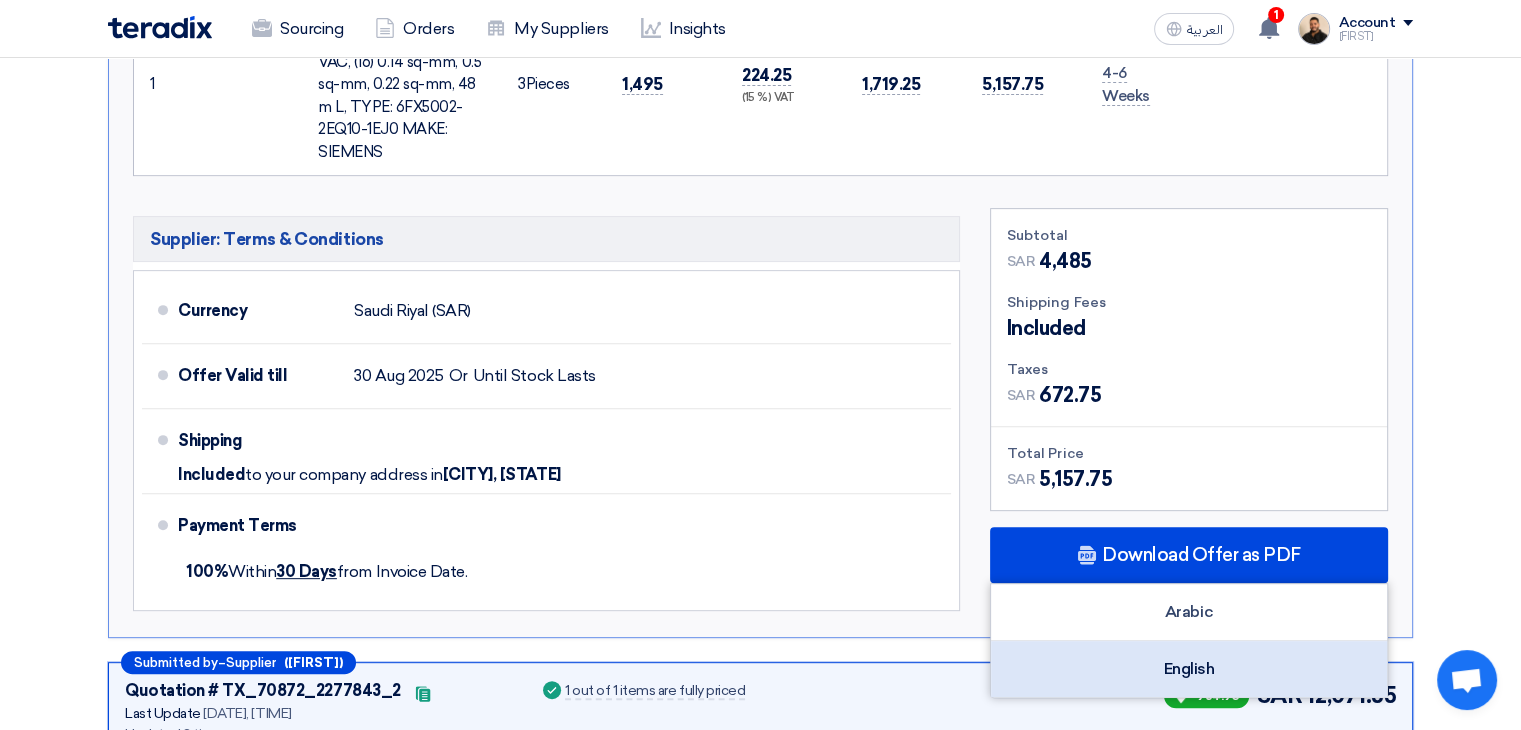 click on "English" at bounding box center (1189, 669) 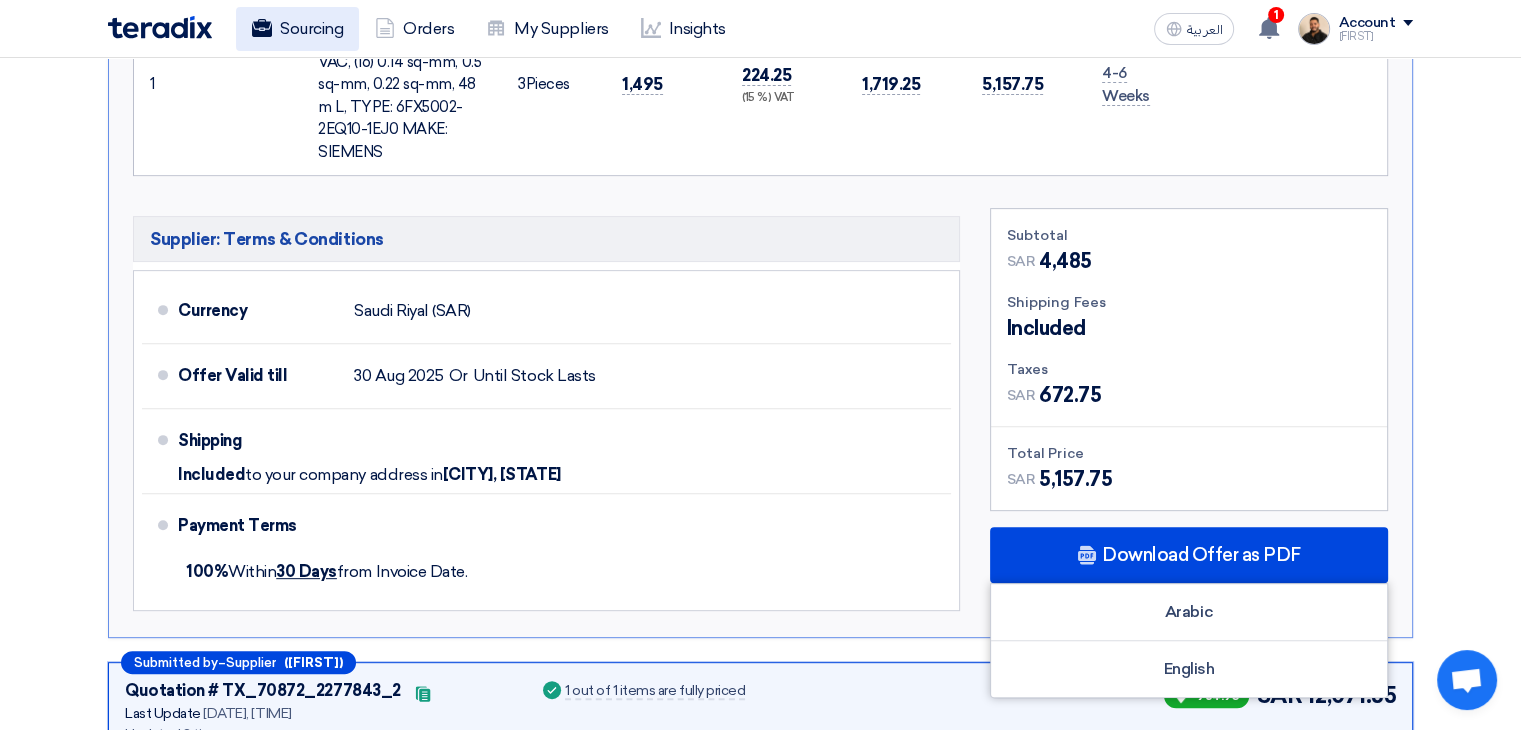 click on "Sourcing" 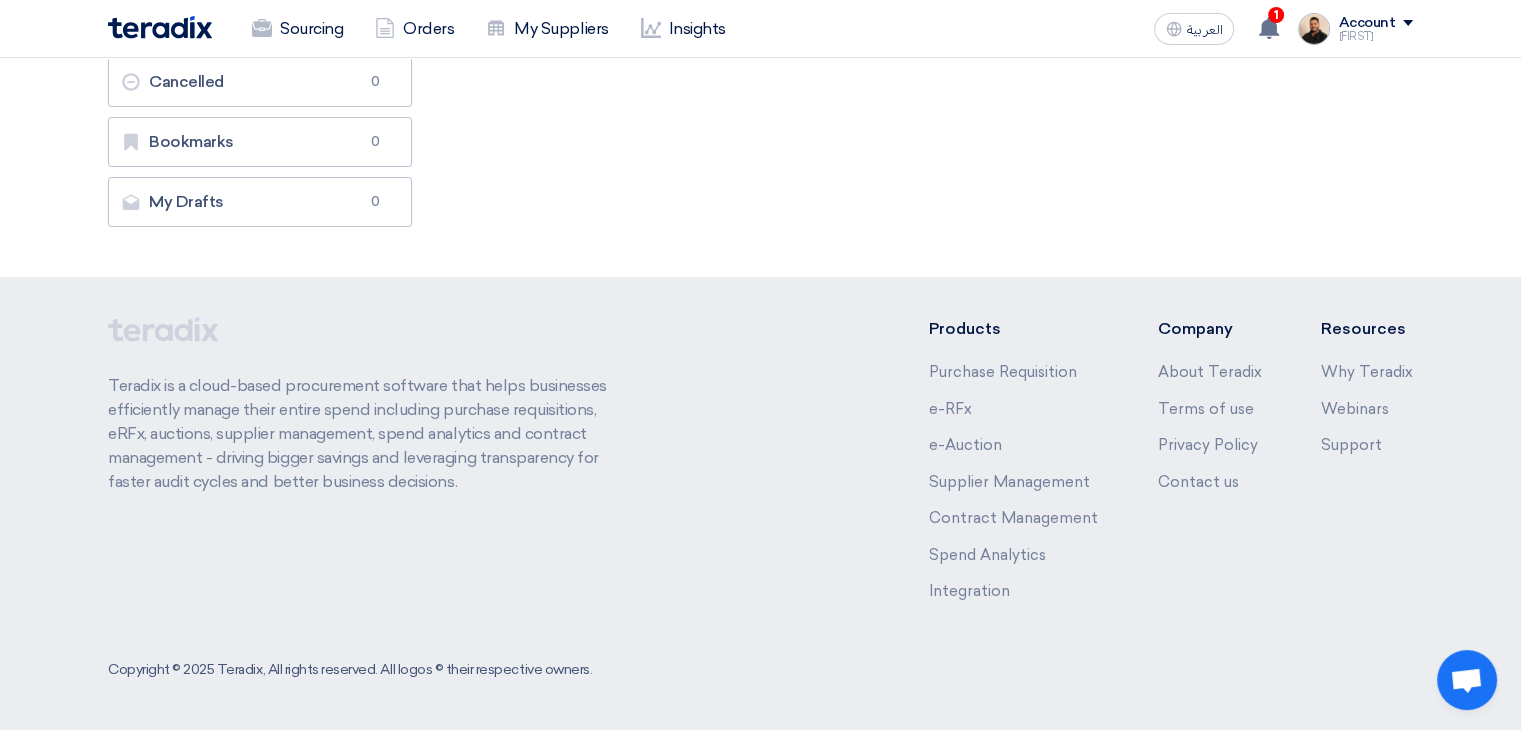 click on "Sourcing" 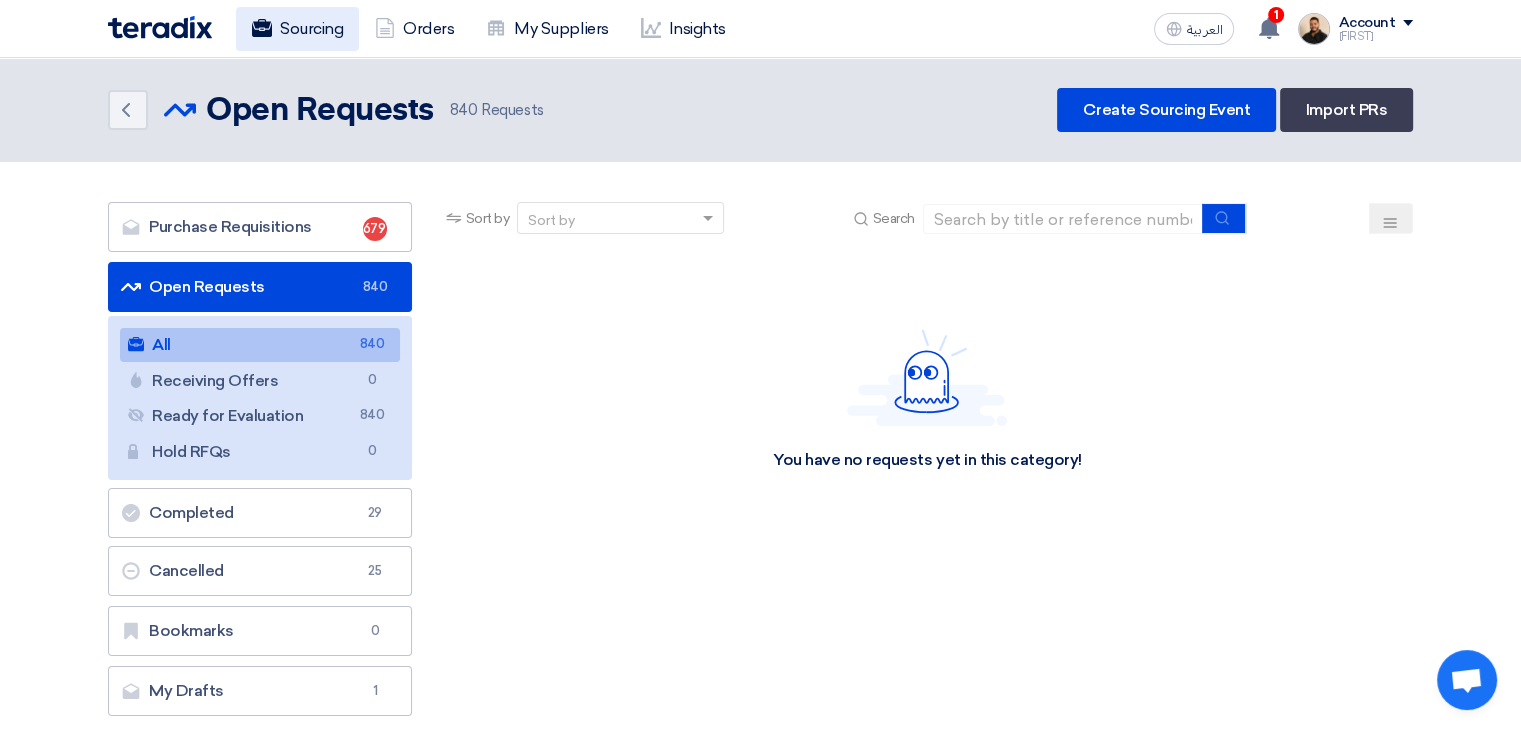 click on "Sourcing" 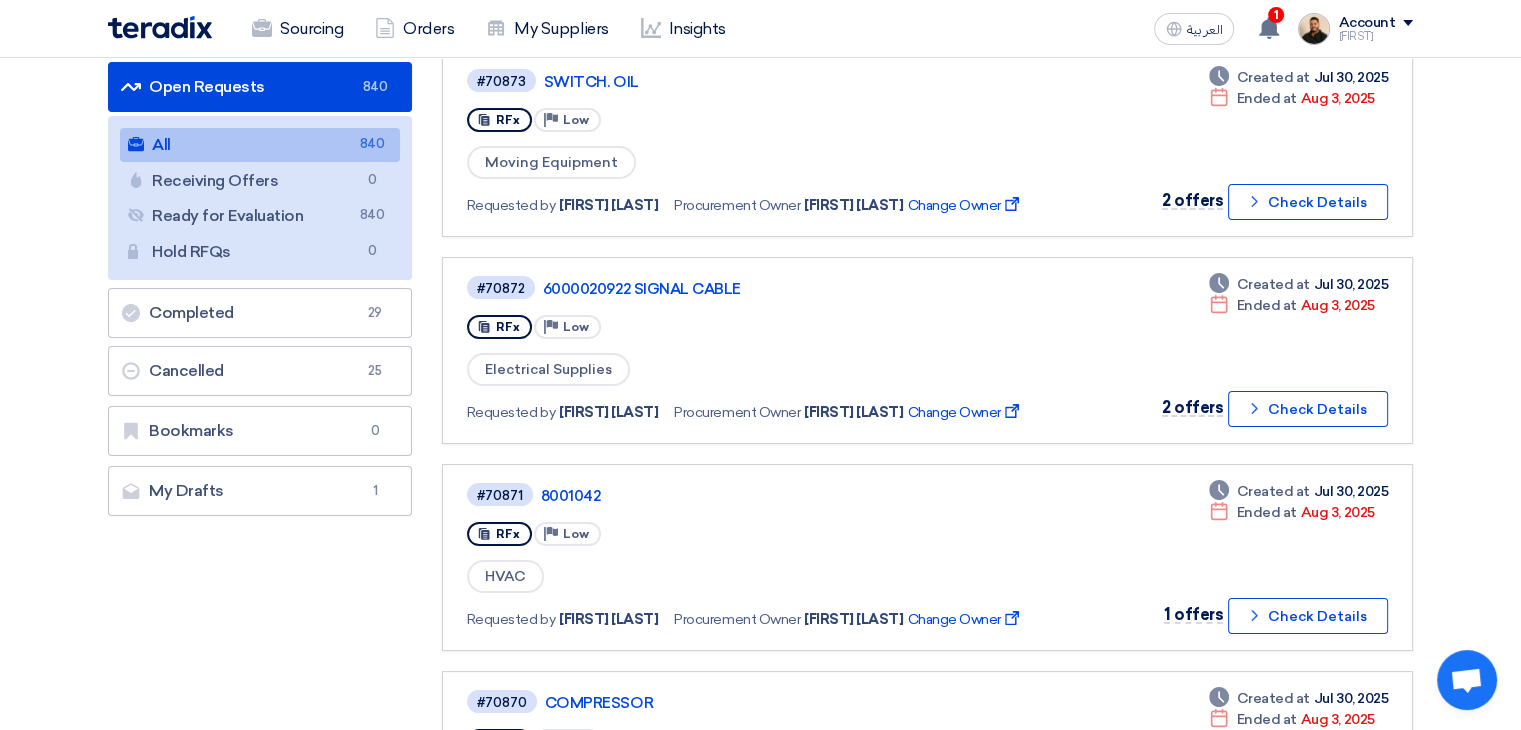 scroll, scrollTop: 100, scrollLeft: 0, axis: vertical 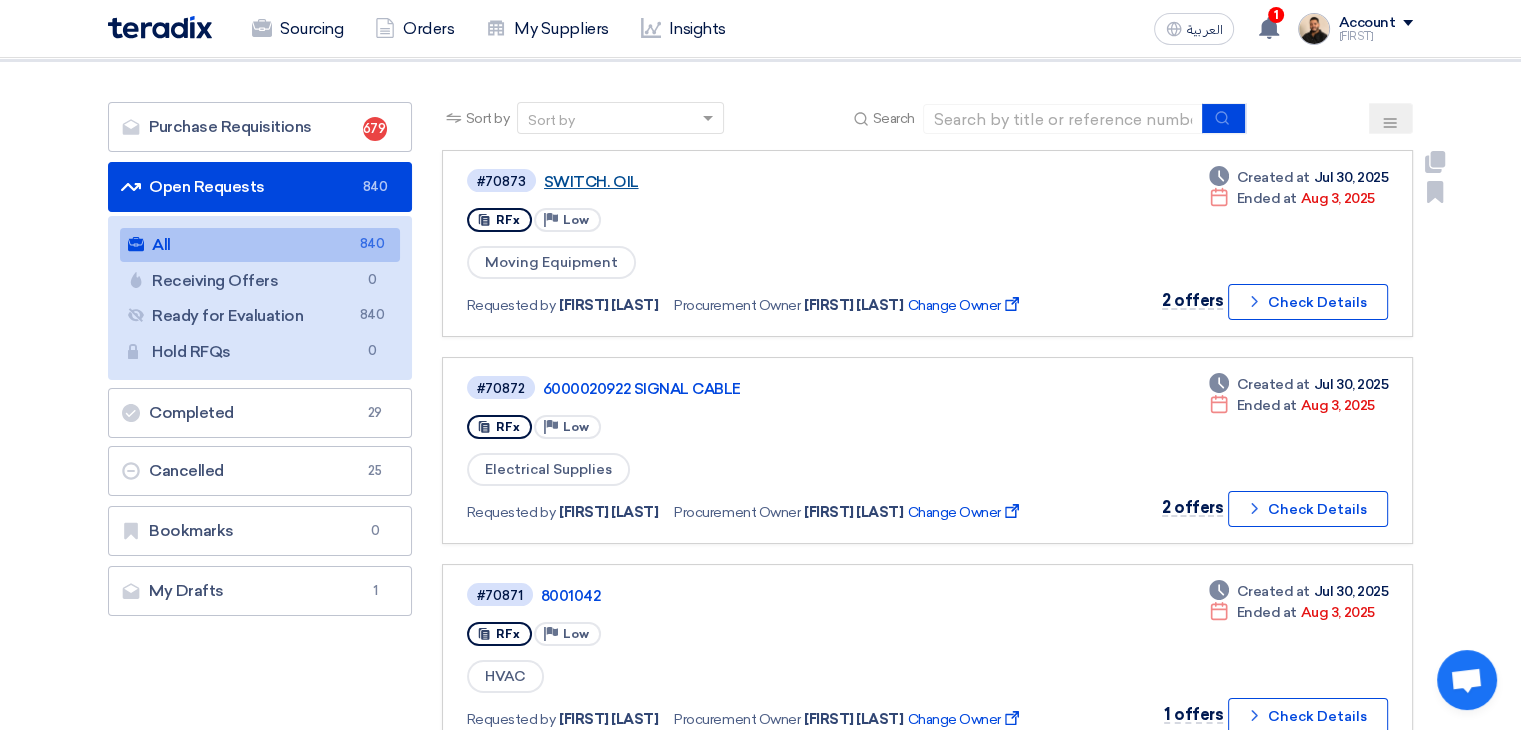 click on "SWITCH. OIL" 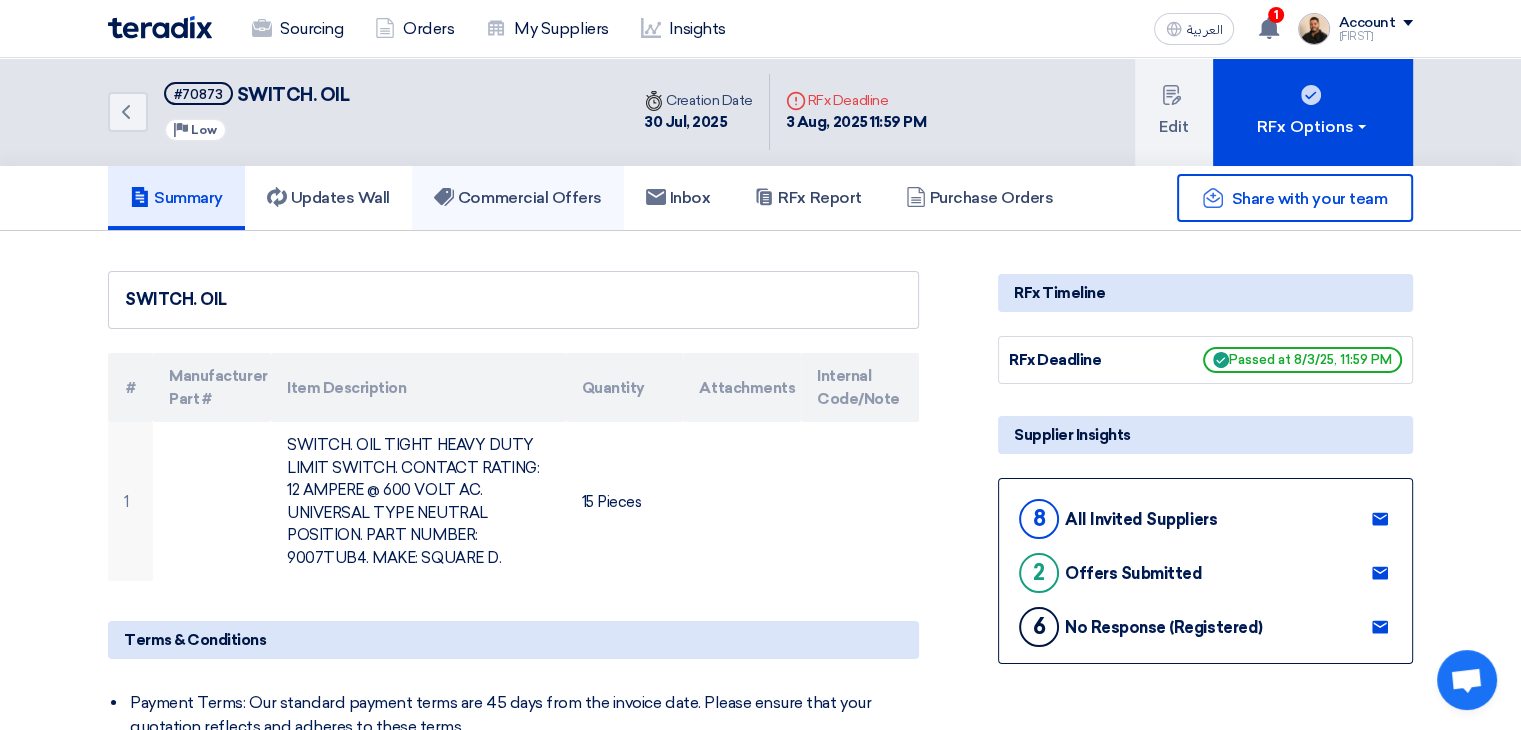 click on "Commercial Offers" 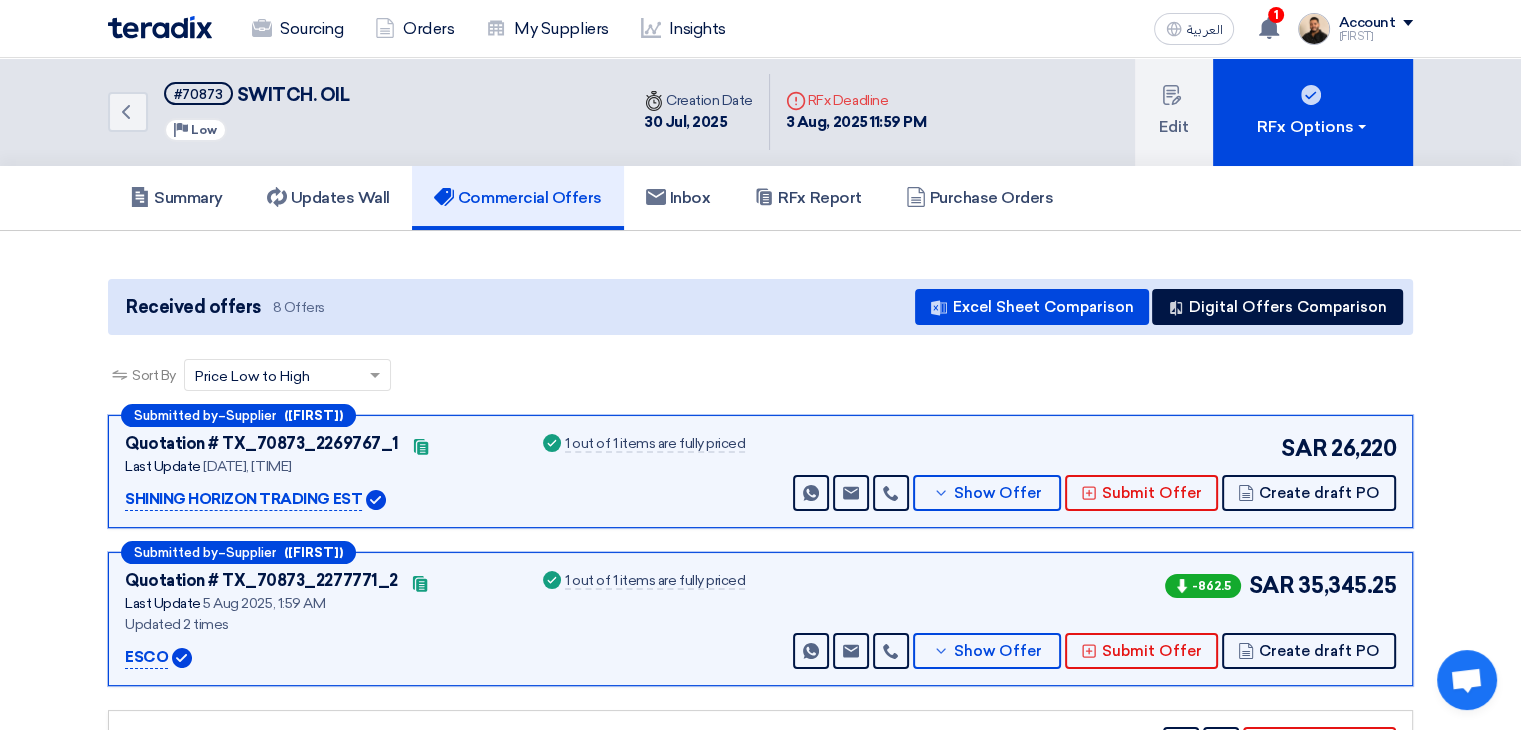 scroll, scrollTop: 100, scrollLeft: 0, axis: vertical 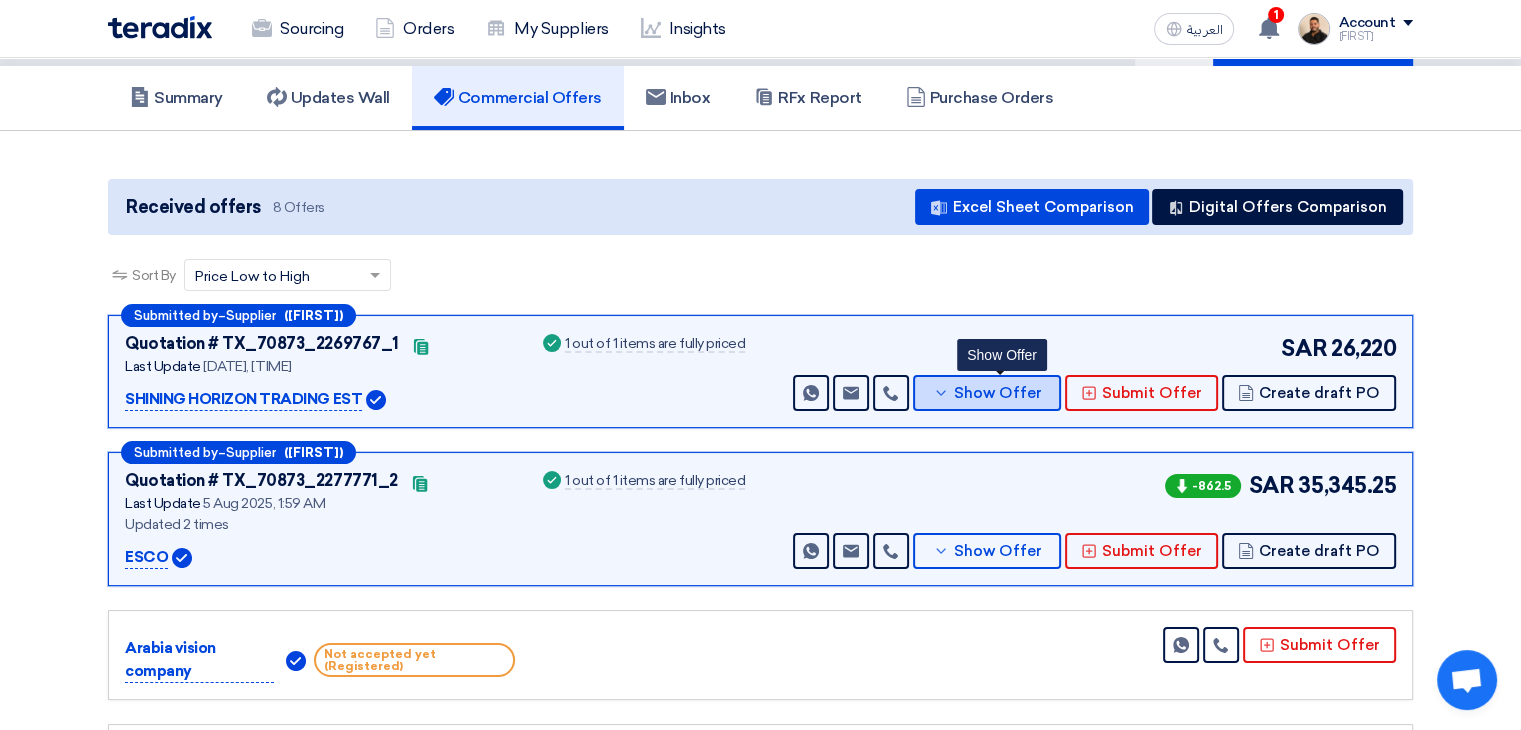 click 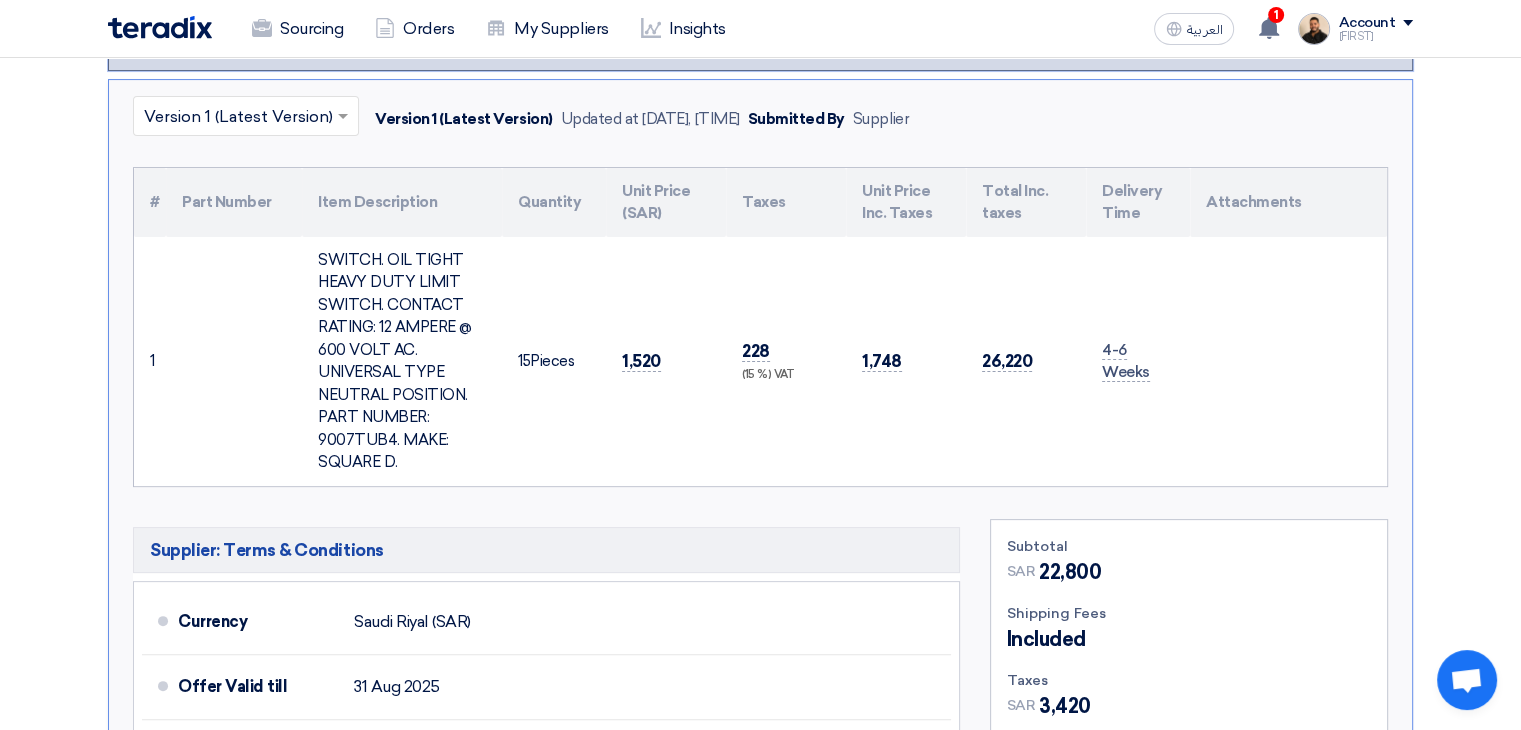 scroll, scrollTop: 400, scrollLeft: 0, axis: vertical 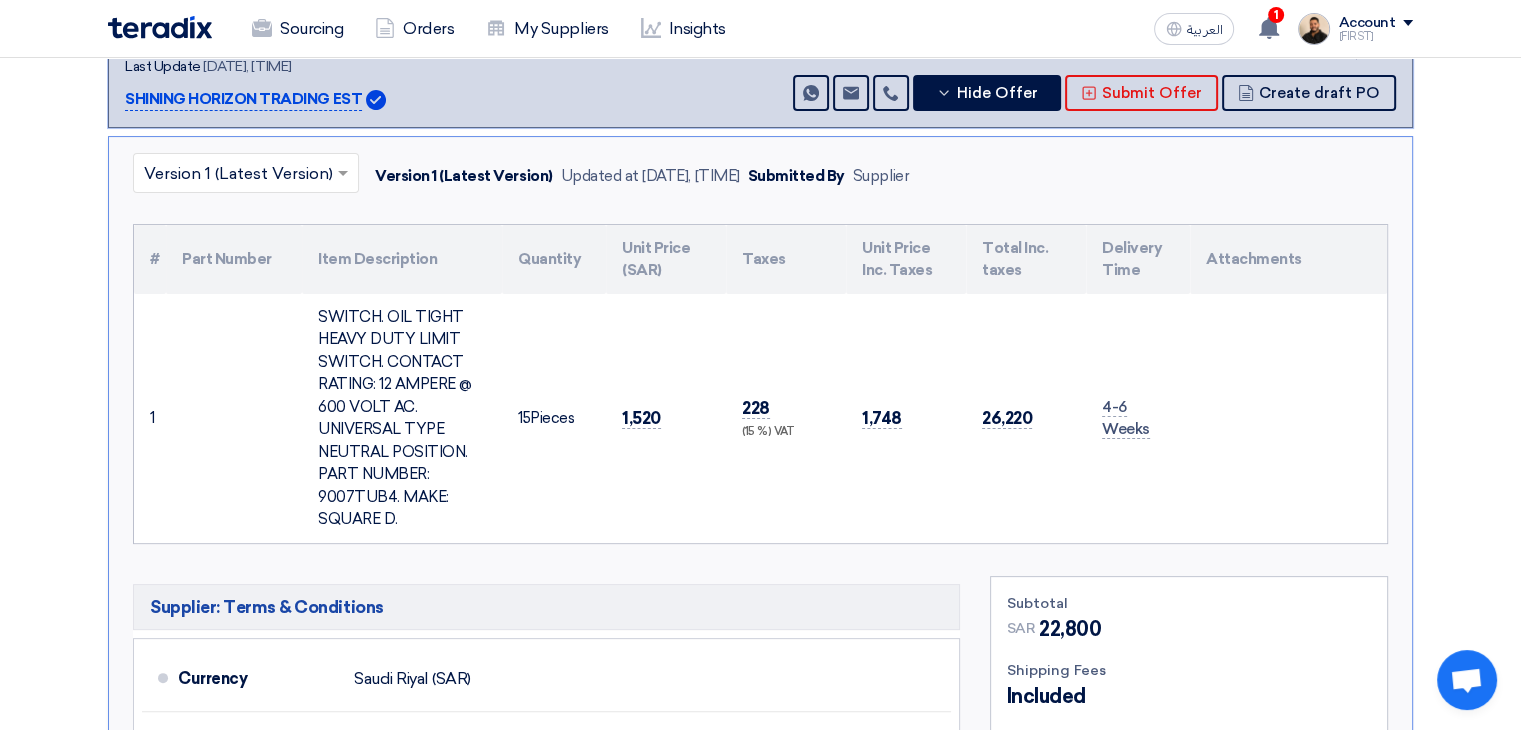 drag, startPoint x: 1270, startPoint y: 520, endPoint x: 140, endPoint y: 255, distance: 1160.6571 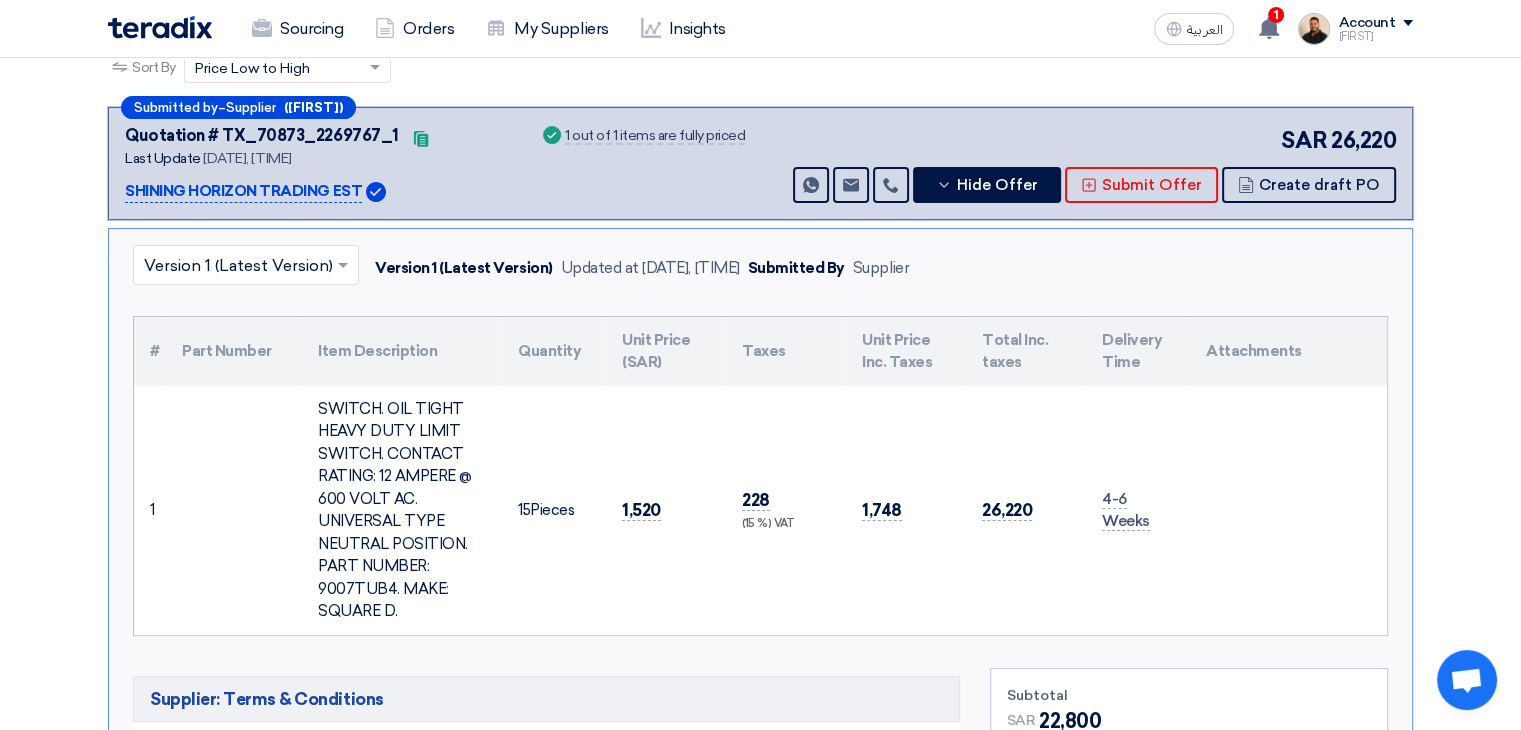 scroll, scrollTop: 300, scrollLeft: 0, axis: vertical 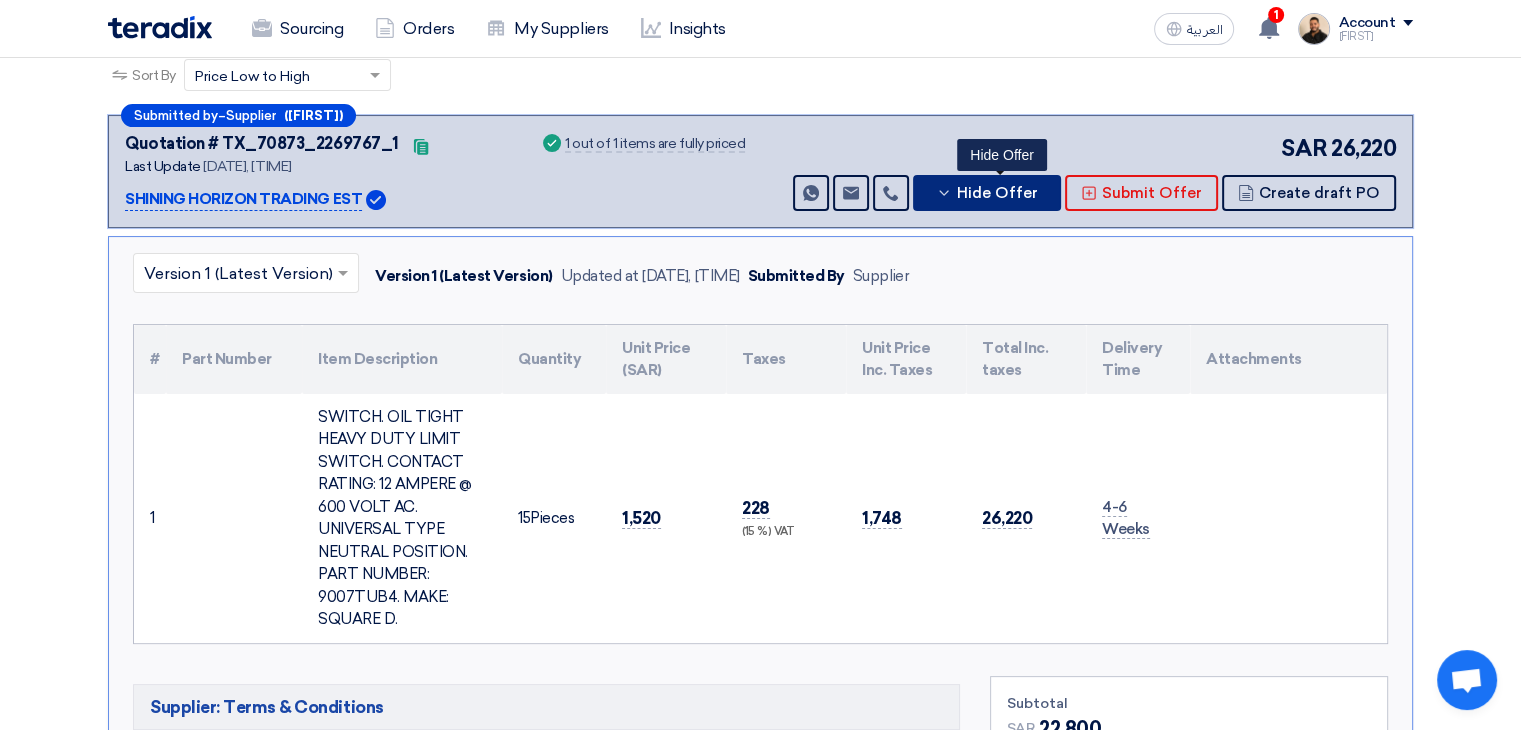 click on "Hide Offer" at bounding box center (997, 193) 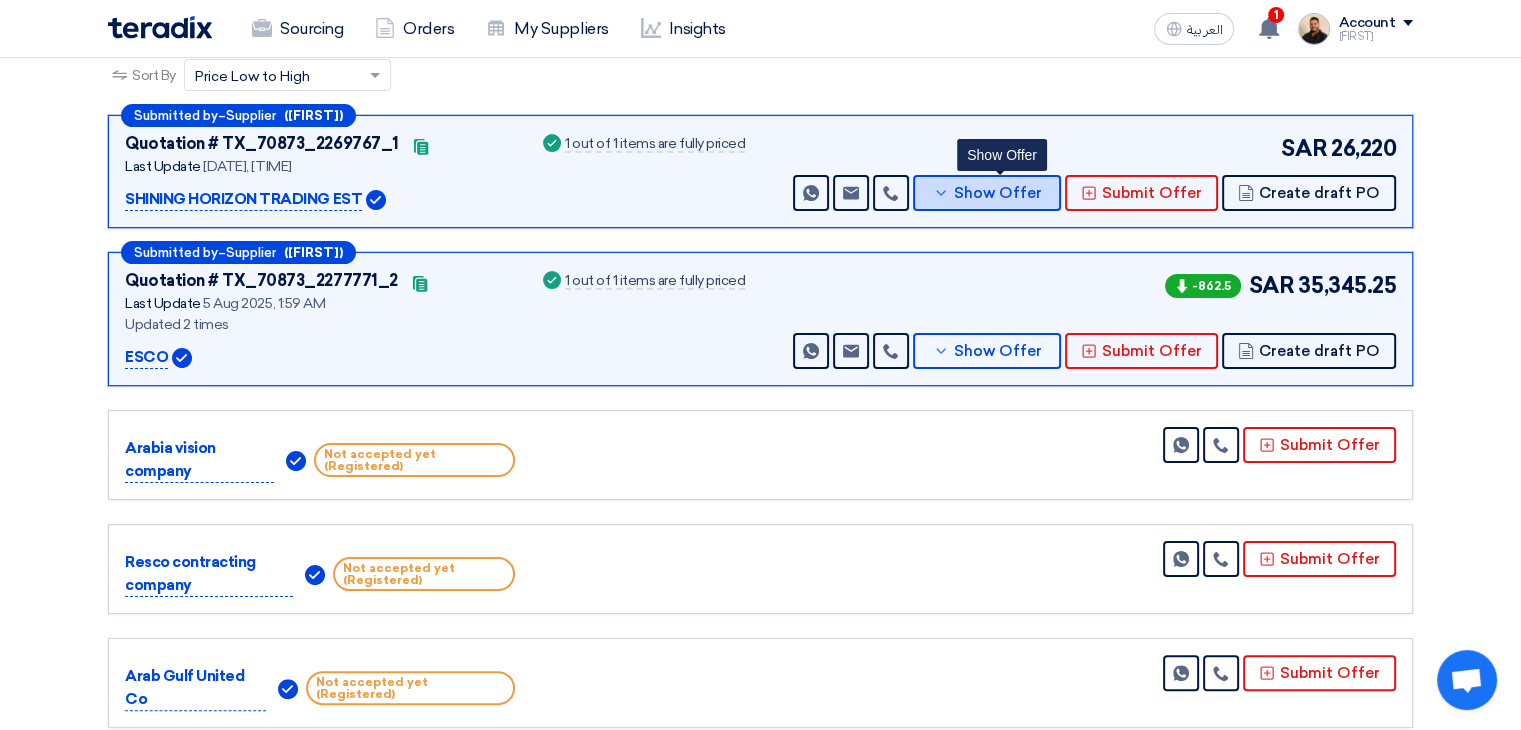 click on "Show Offer" at bounding box center [998, 193] 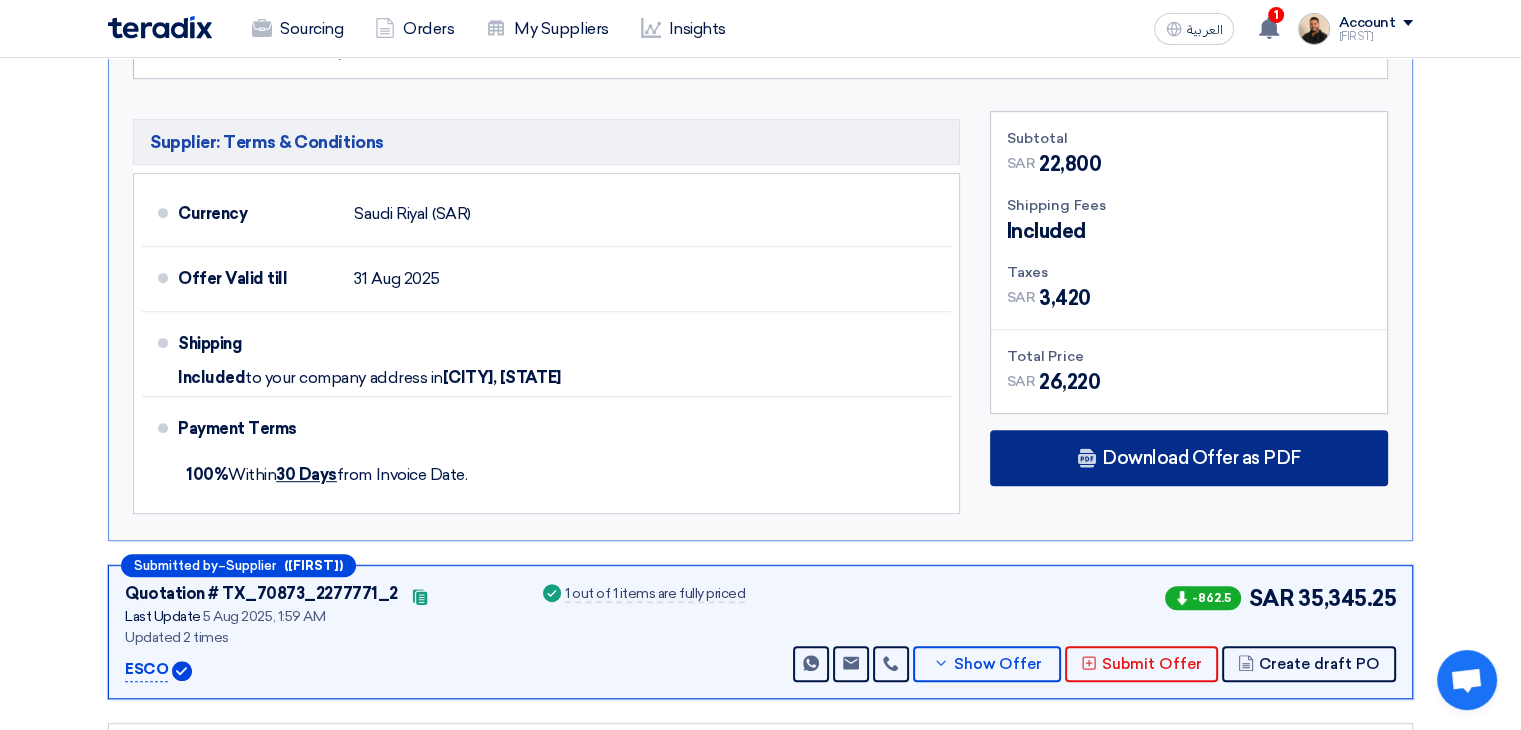 scroll, scrollTop: 900, scrollLeft: 0, axis: vertical 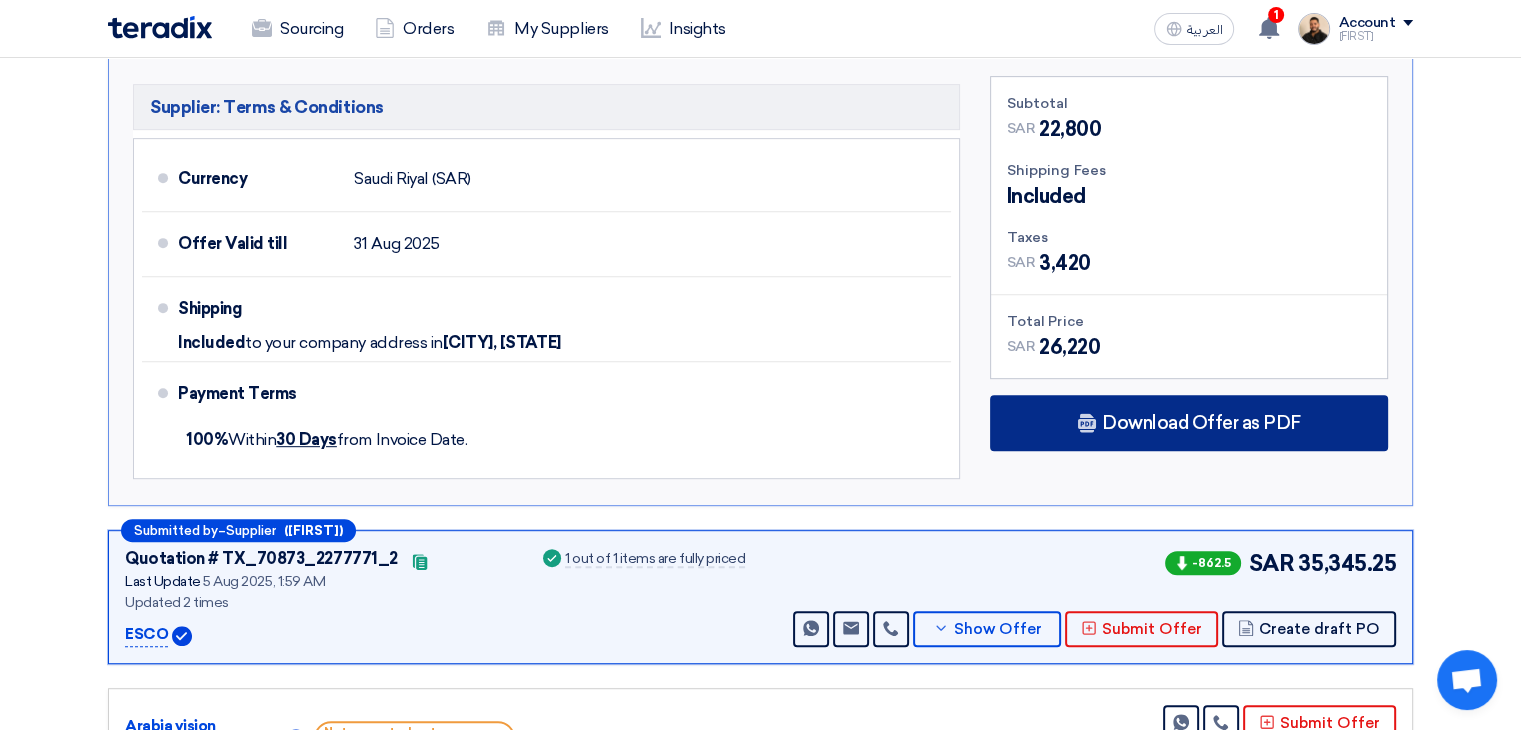 click on "Download Offer as PDF" at bounding box center (1201, 423) 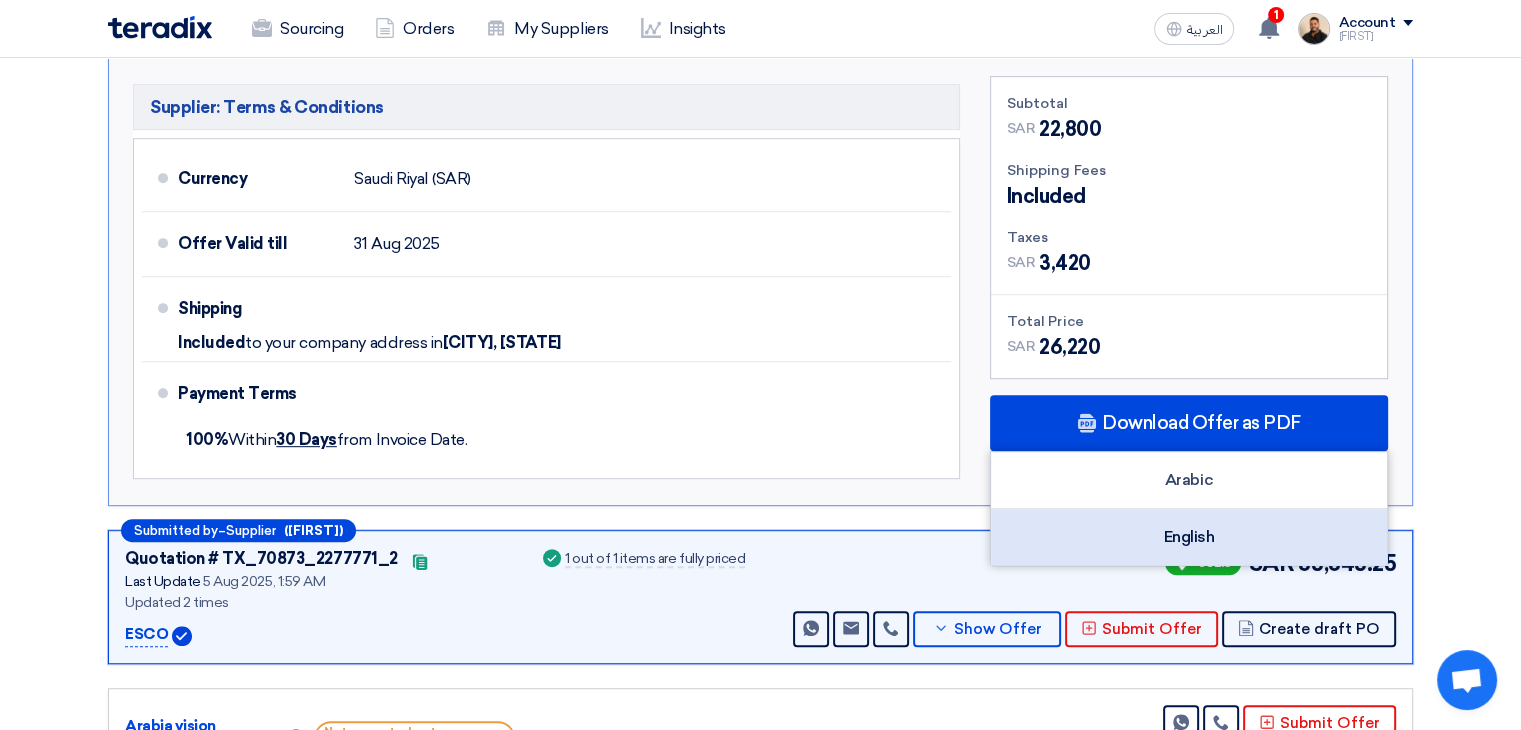 click on "English" at bounding box center [1189, 537] 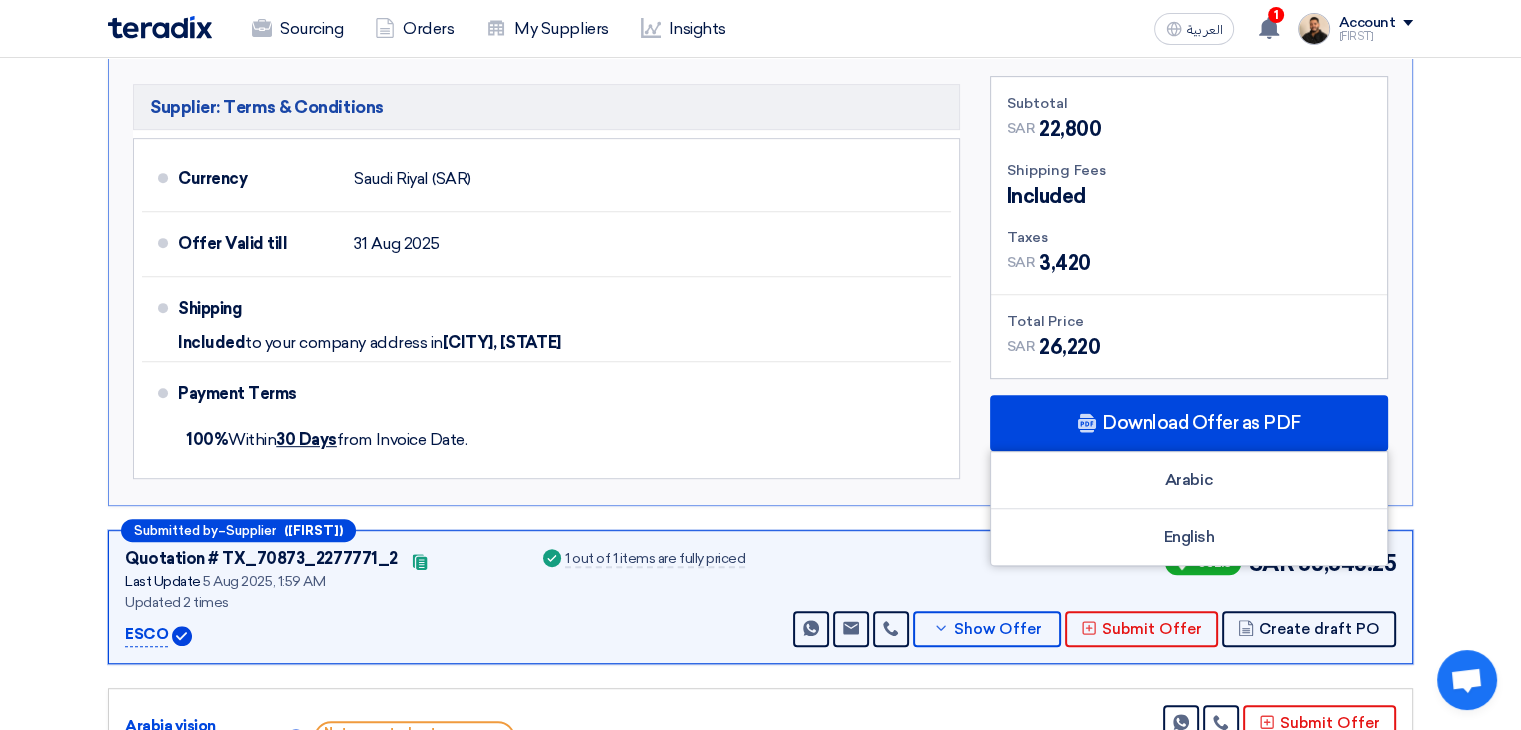 click on "Sourcing
Orders
My Suppliers
Insights
العربية
ع
1
a new question for [PRODUCT_CODE] [PRODUCT_NAME]
7 hours ago" 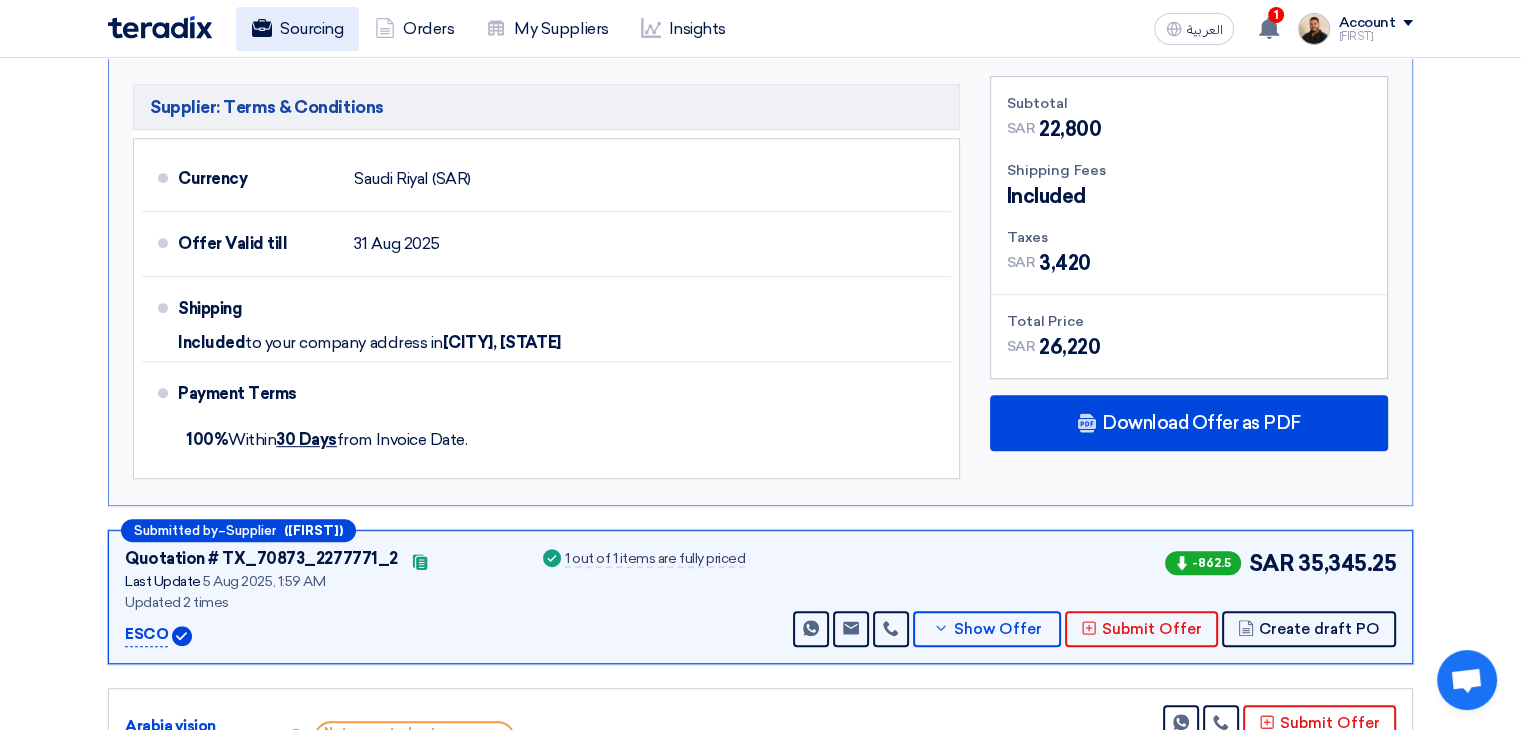 click on "Sourcing" 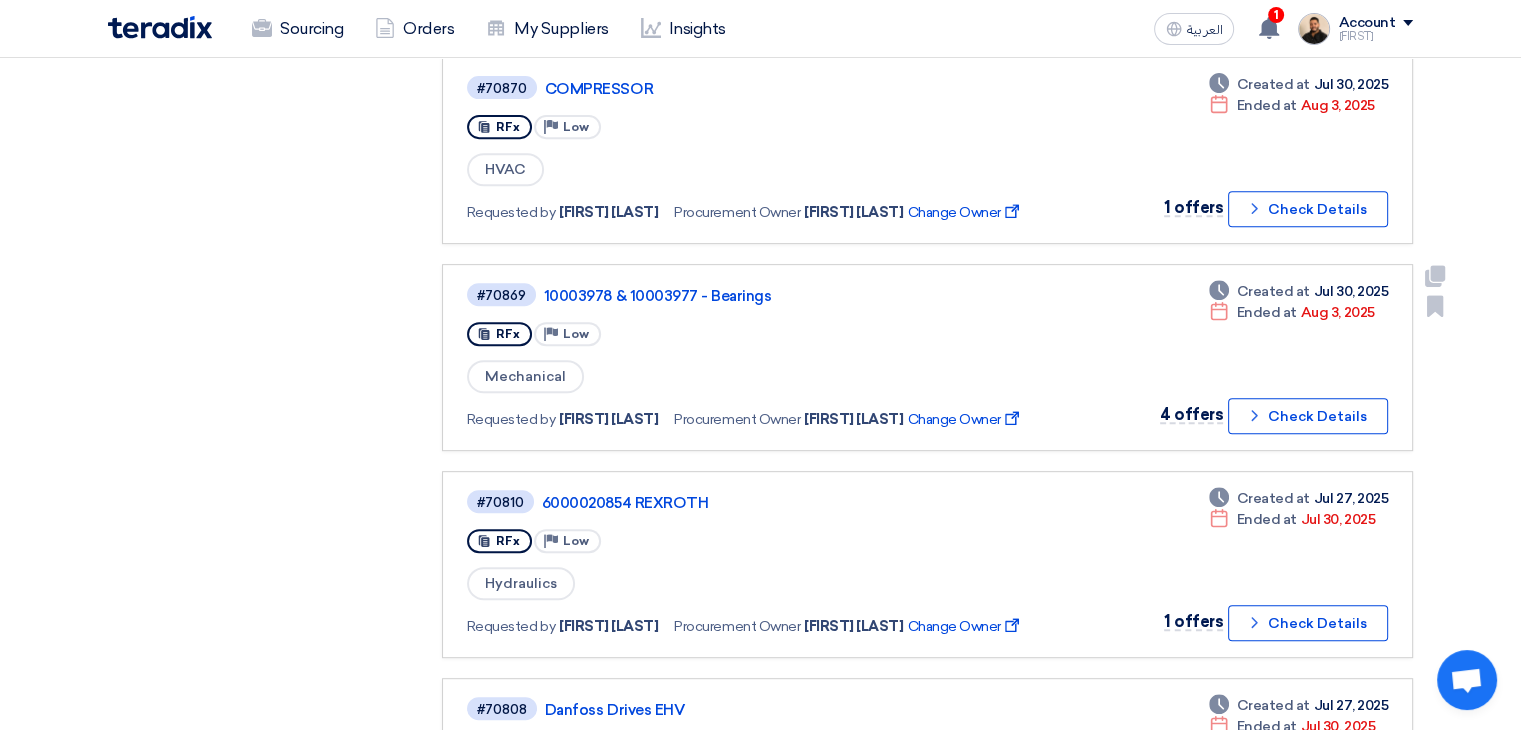 scroll, scrollTop: 400, scrollLeft: 0, axis: vertical 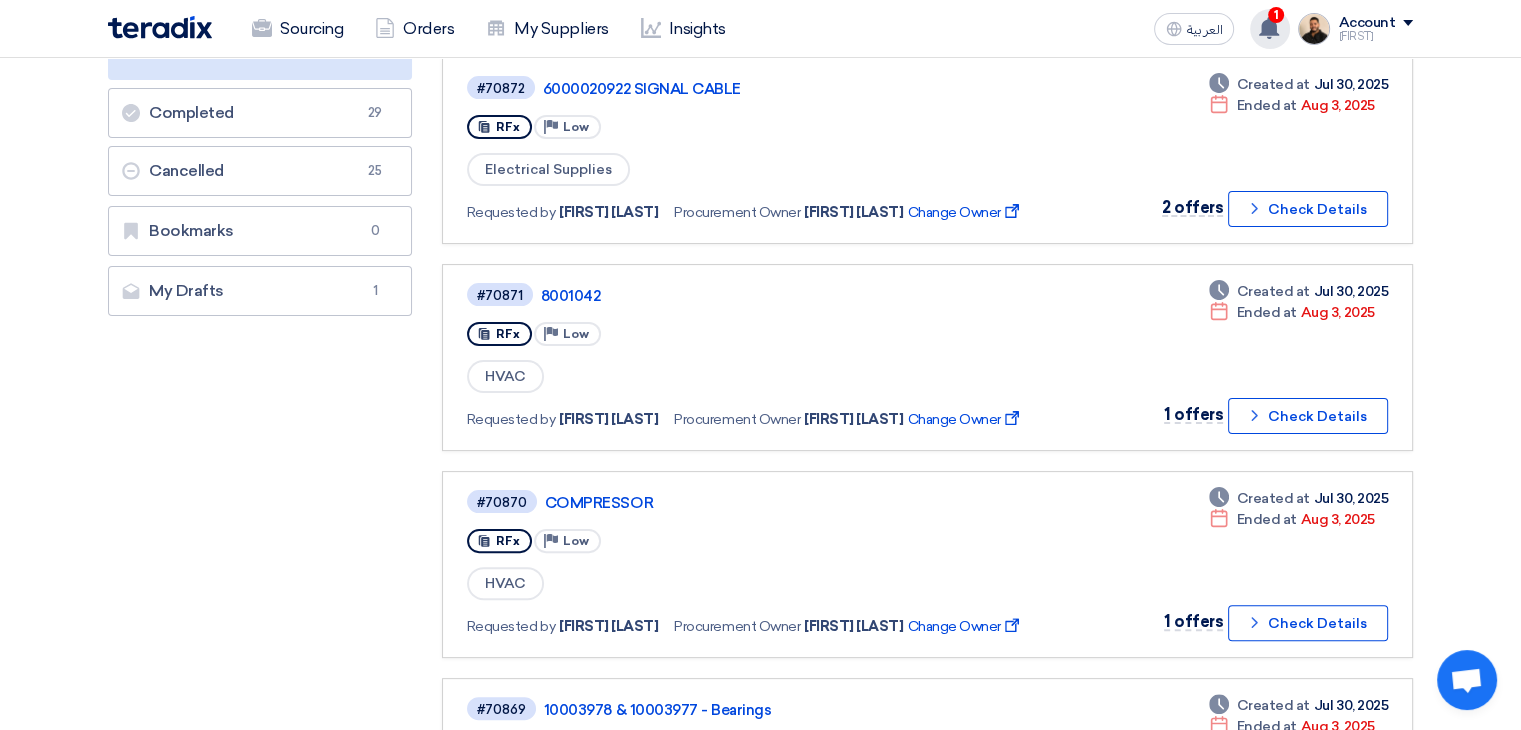 click 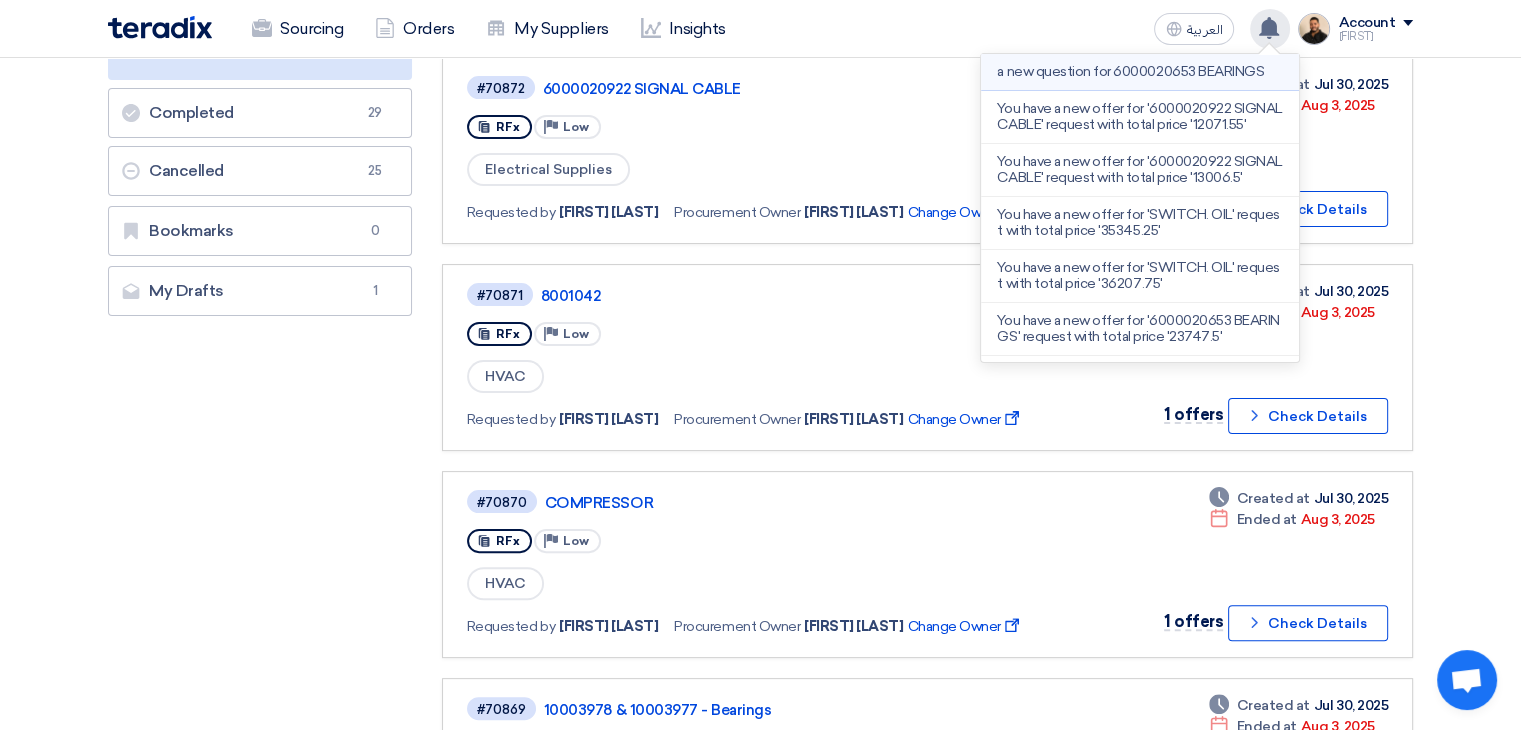 click on "a new question for 6000020653  BEARINGS" 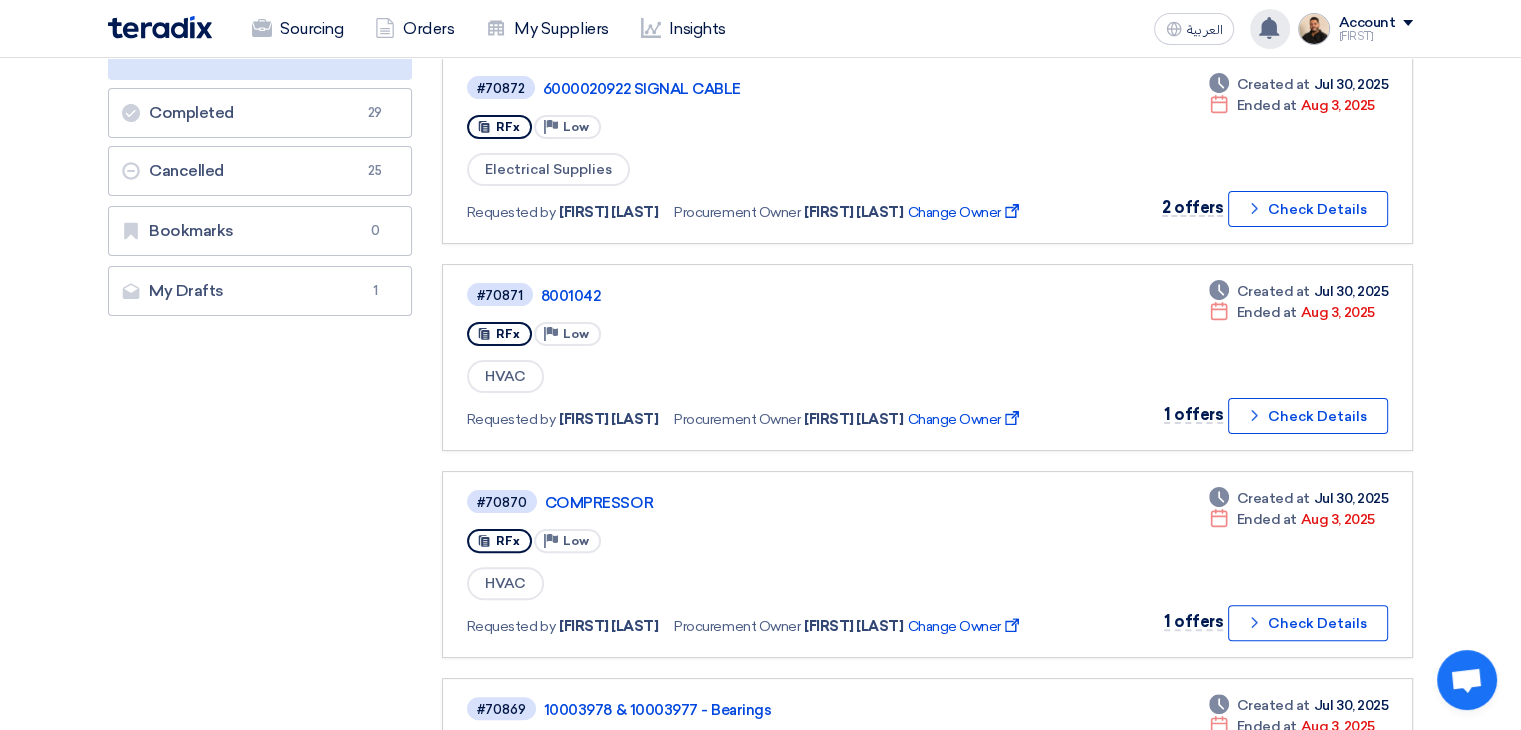click 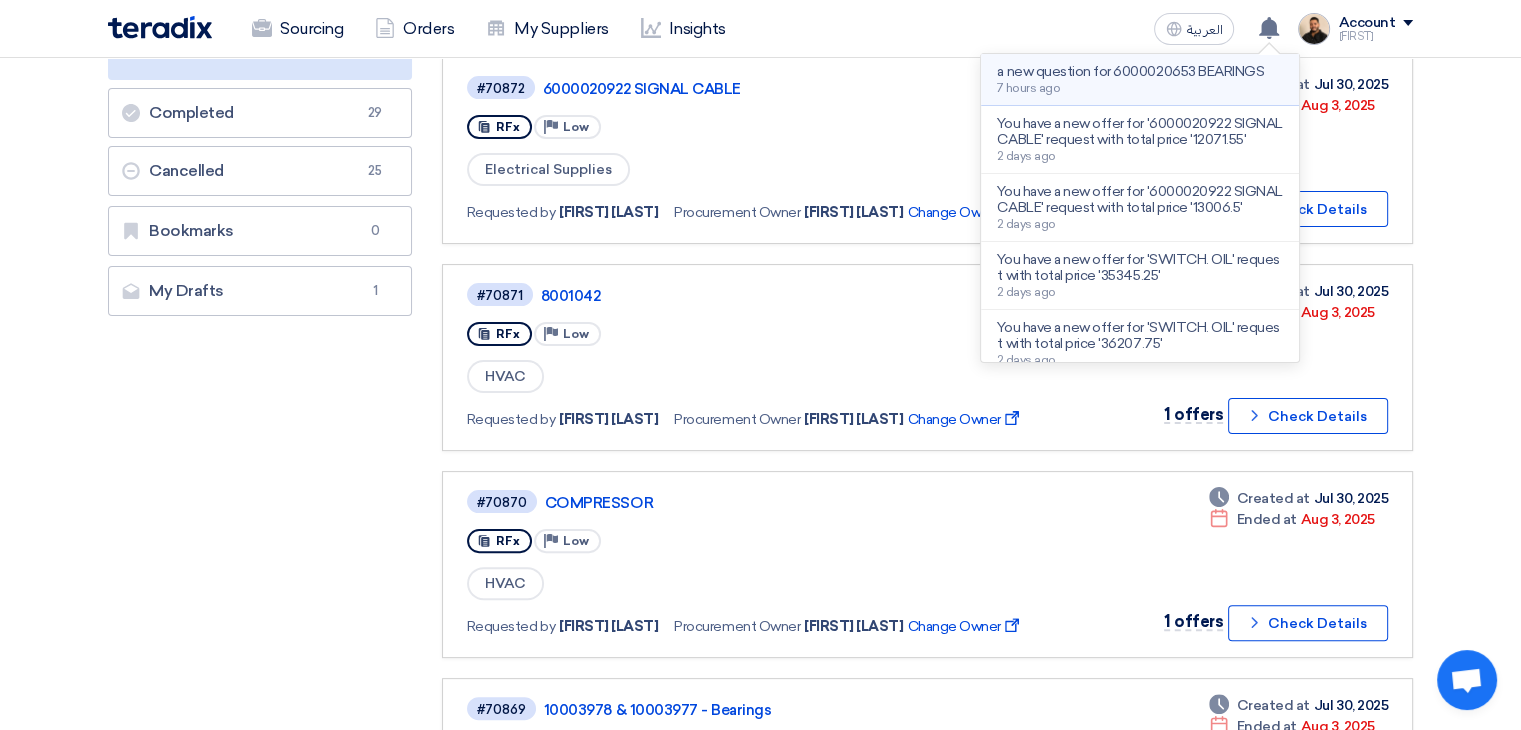 click on "a new question for [PRODUCT_CODE] [PRODUCT_NAME]
7 hours ago" 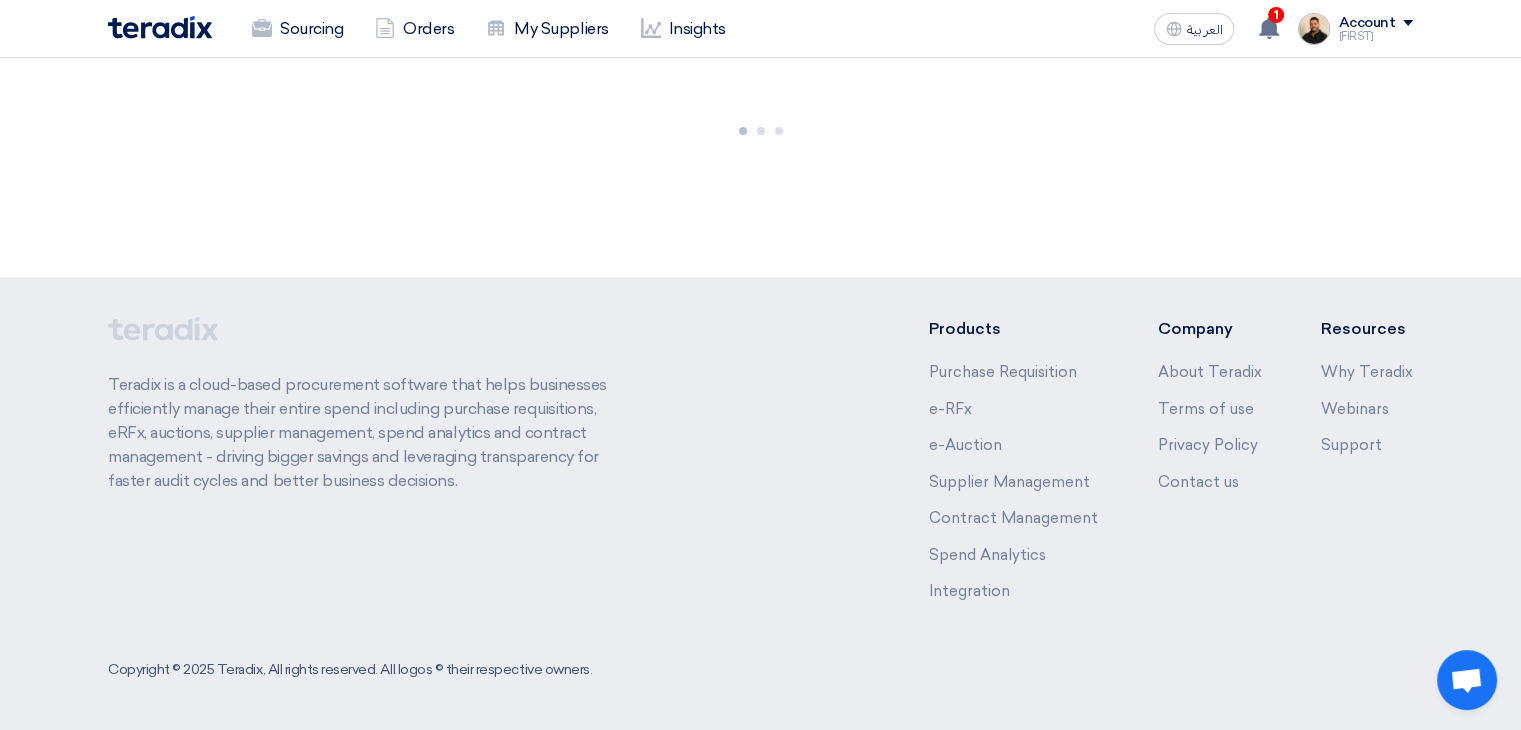 scroll, scrollTop: 0, scrollLeft: 0, axis: both 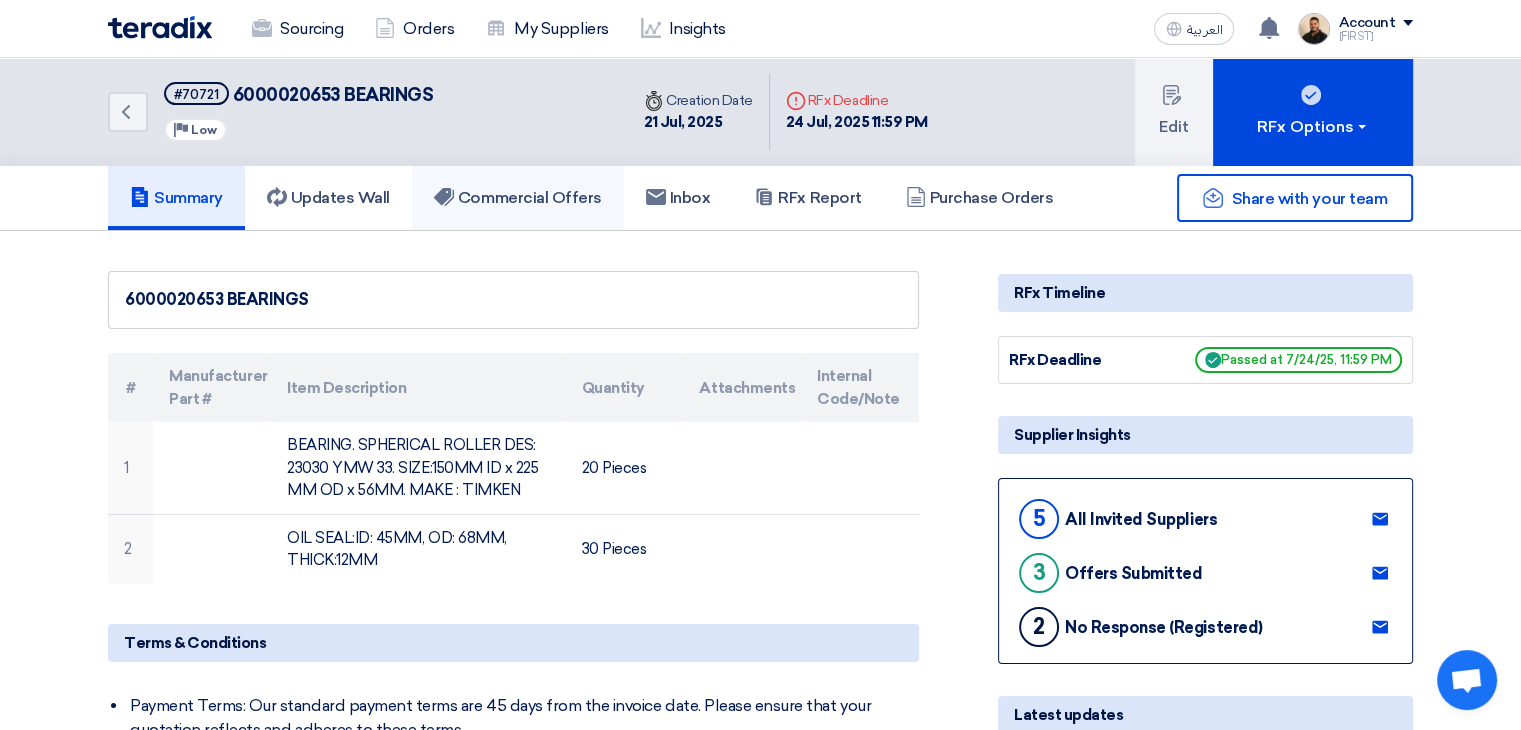 click on "Commercial Offers" 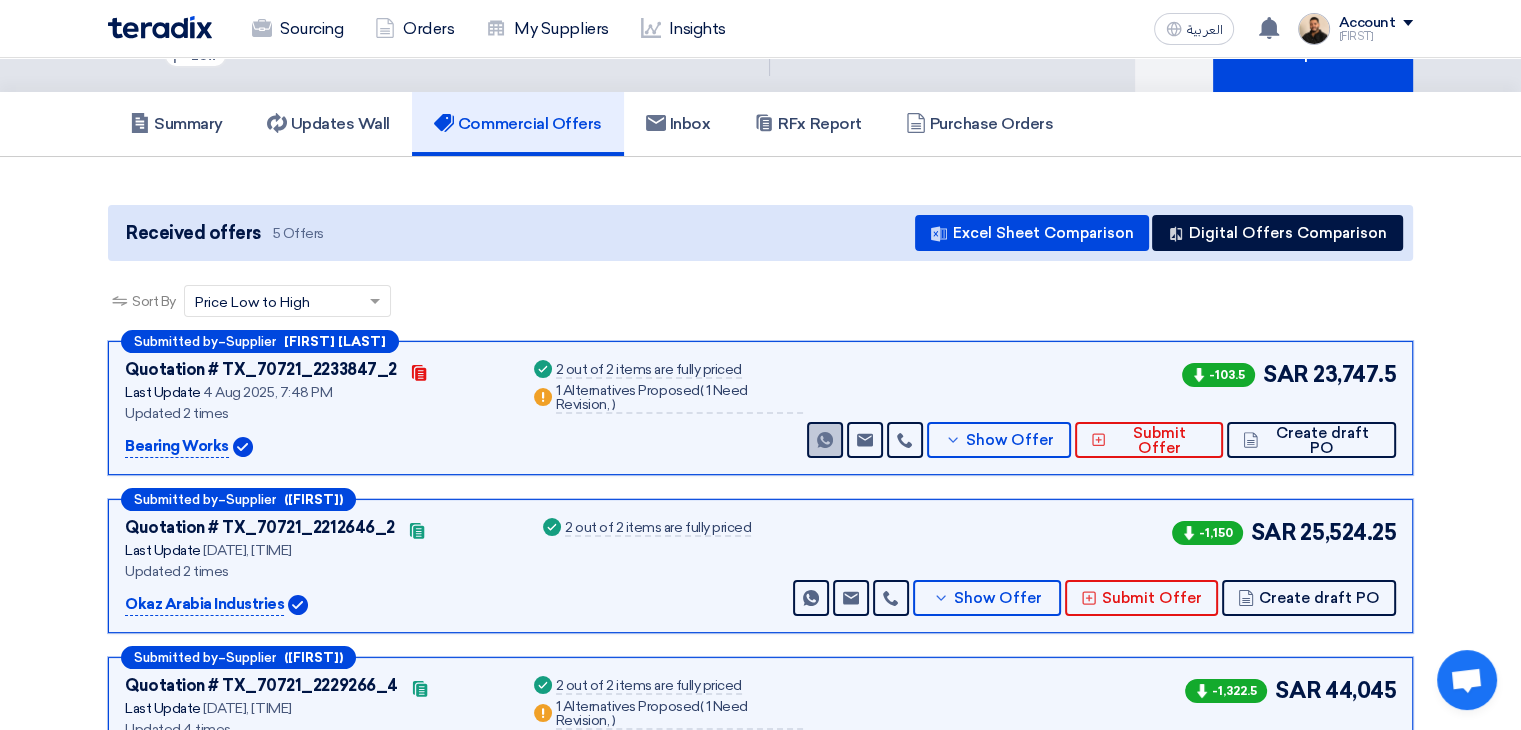 scroll, scrollTop: 0, scrollLeft: 0, axis: both 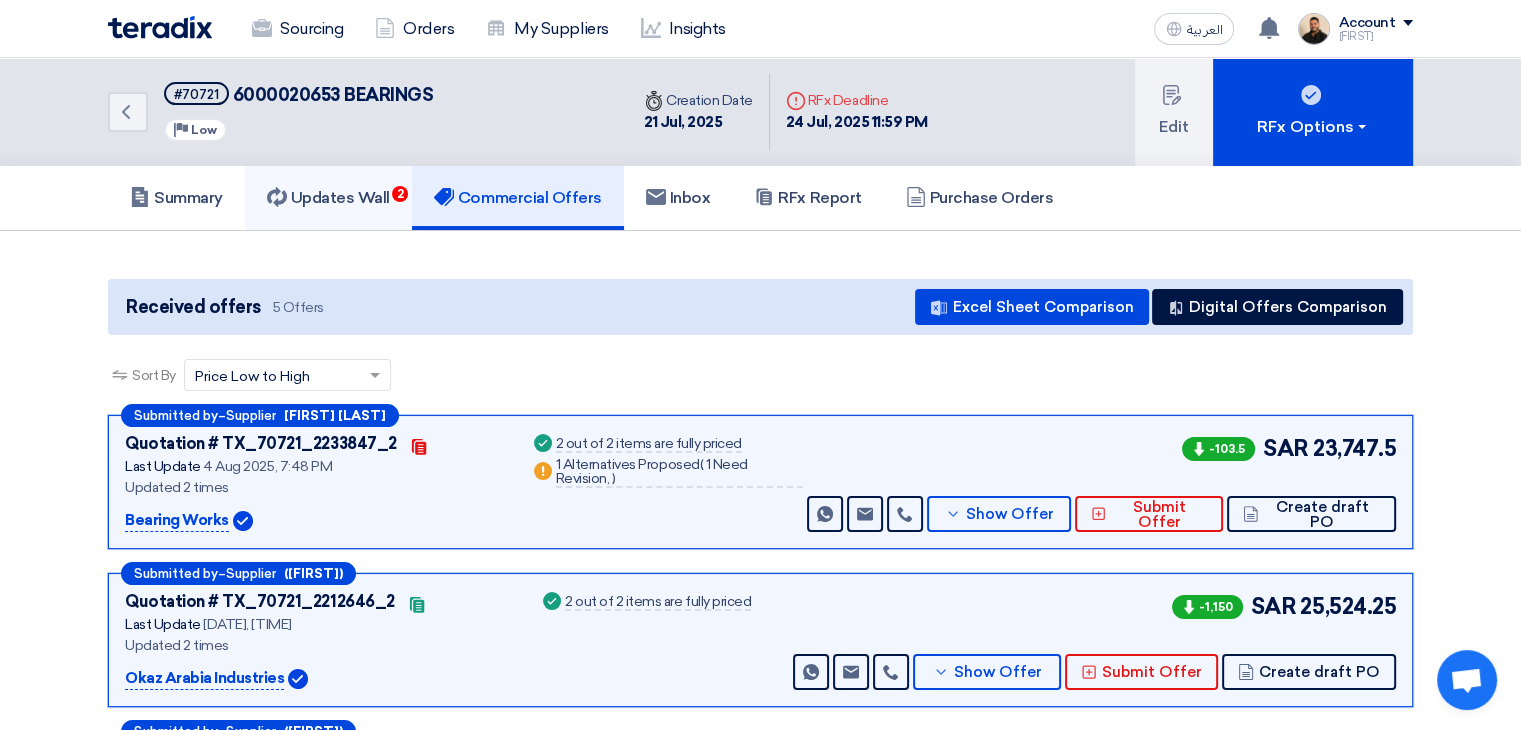 click on "Updates Wall
2" 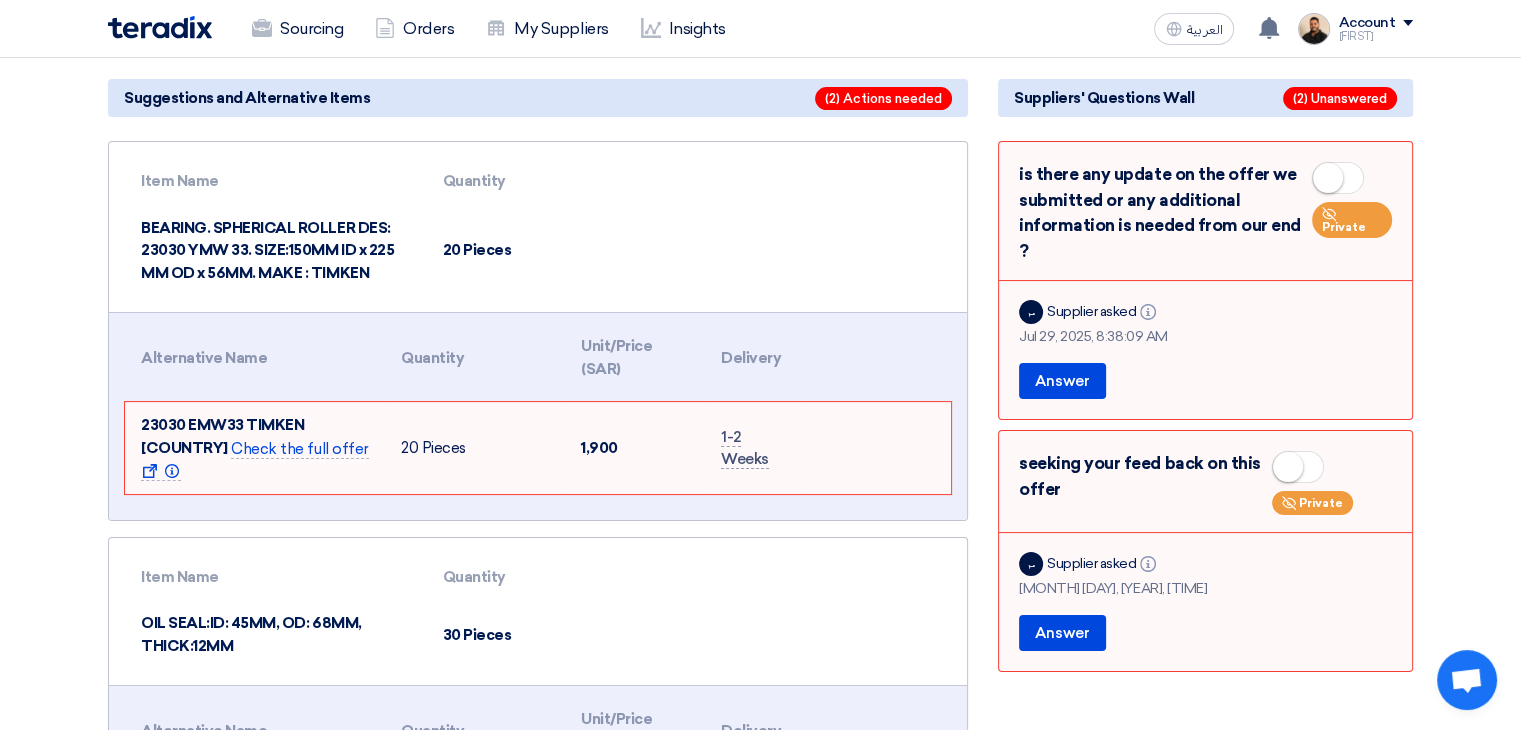 scroll, scrollTop: 0, scrollLeft: 0, axis: both 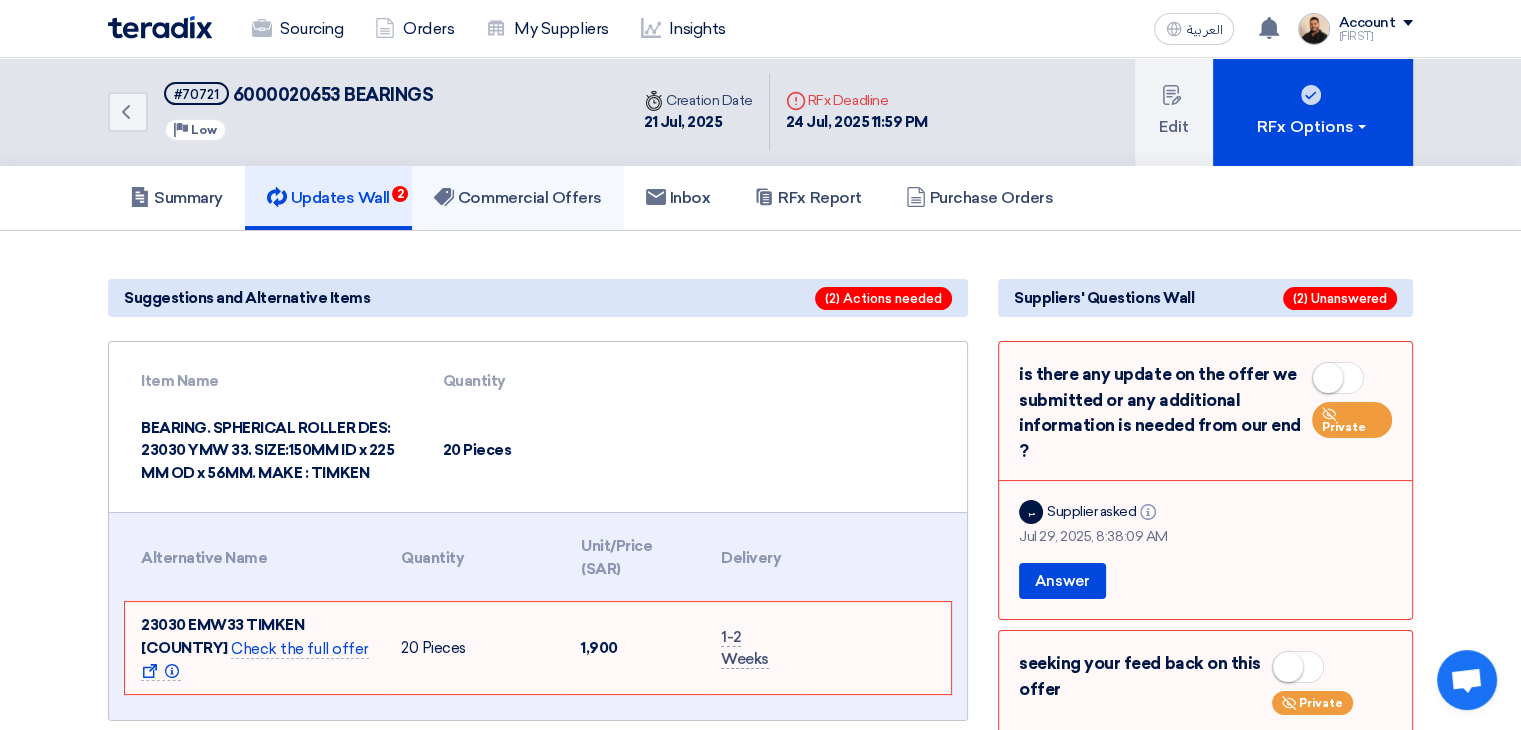 click on "Commercial Offers" 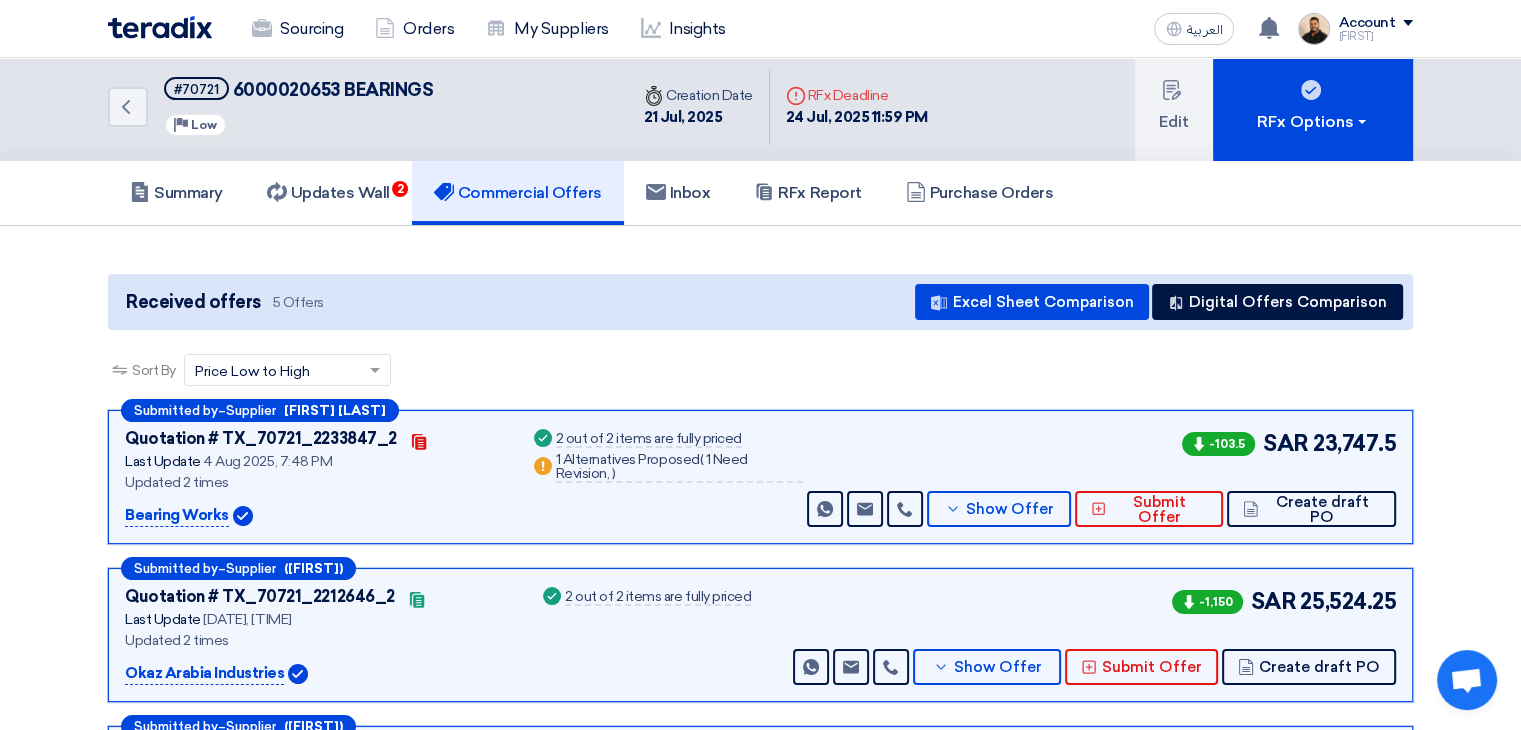 scroll, scrollTop: 200, scrollLeft: 0, axis: vertical 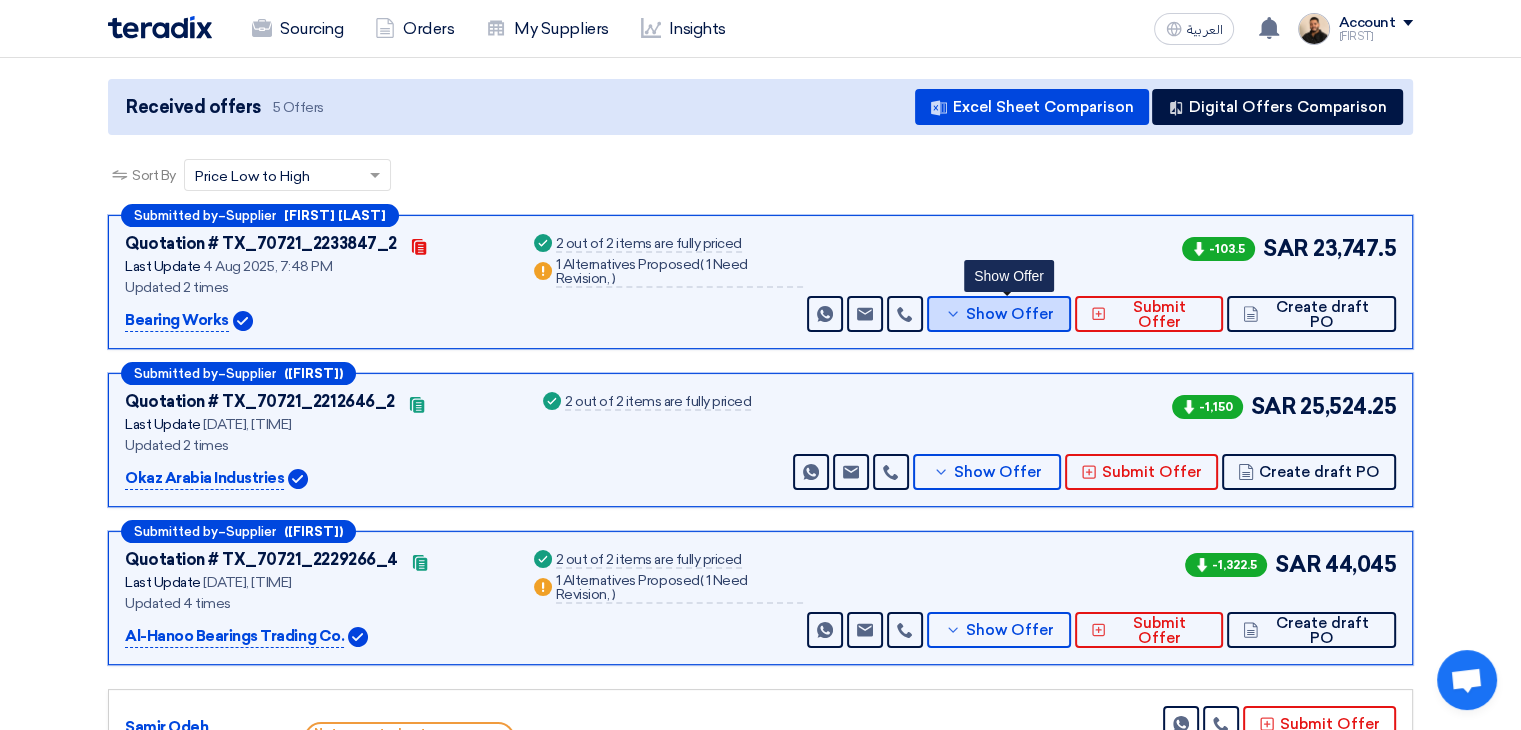 click on "Show Offer" at bounding box center [1010, 314] 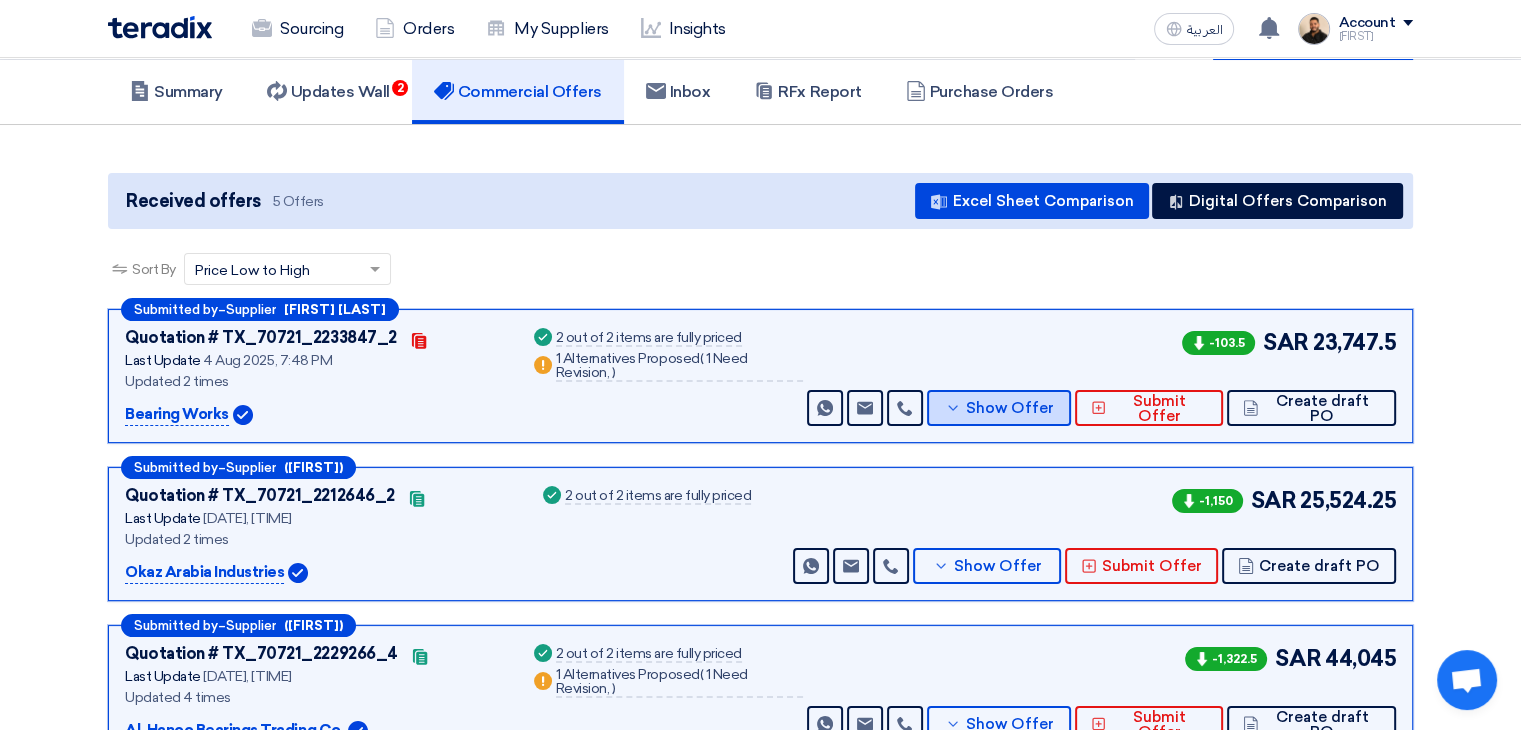 scroll, scrollTop: 0, scrollLeft: 0, axis: both 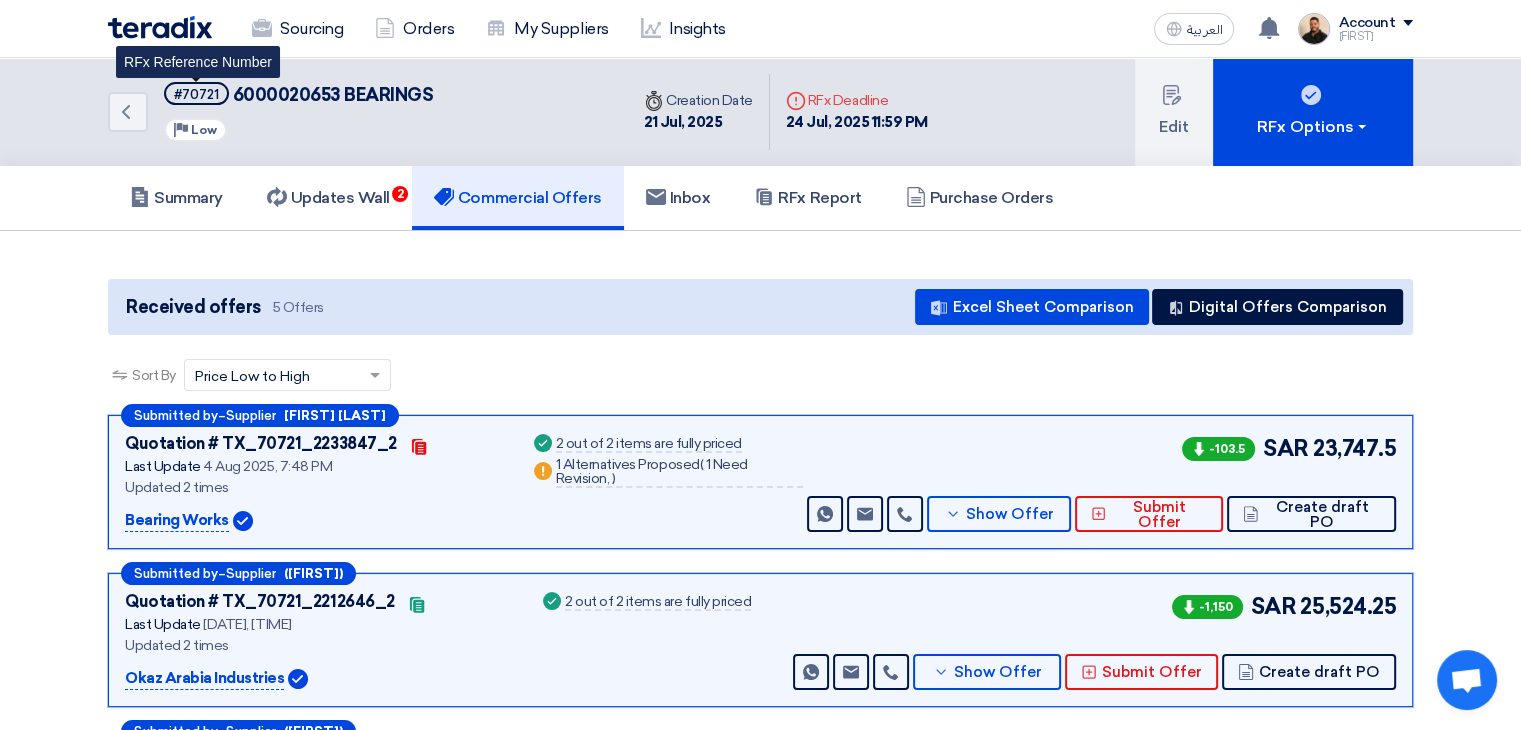 click on "#70721" 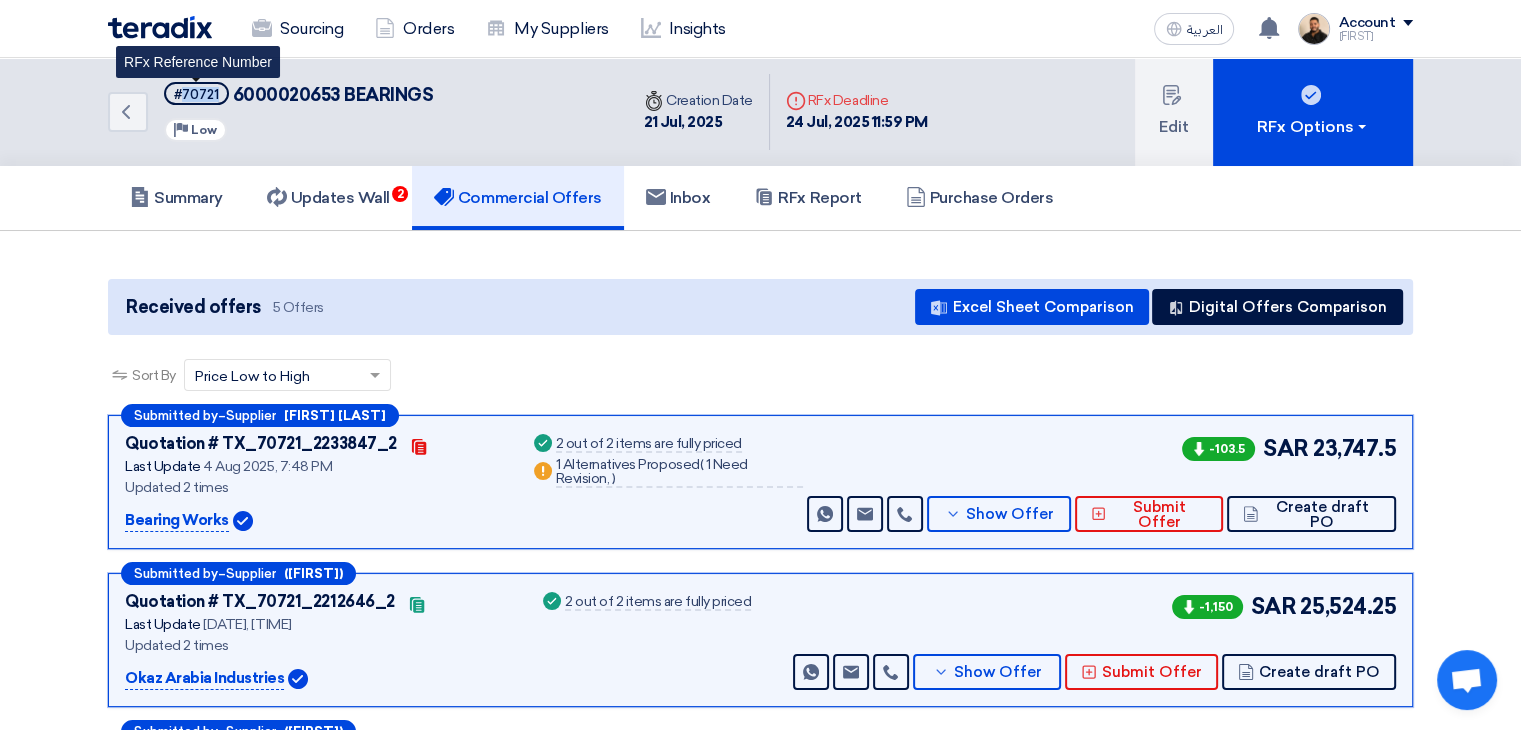 click on "#70721" 